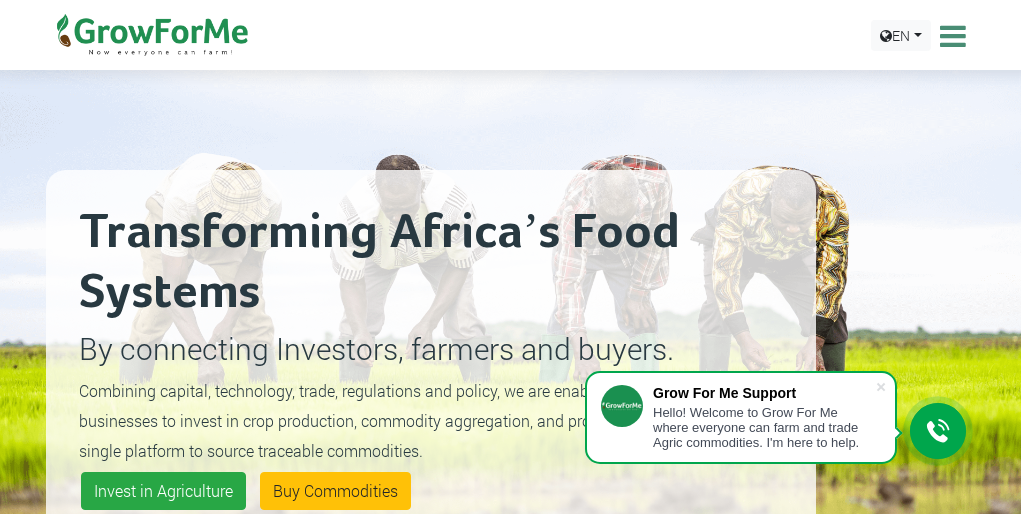 scroll, scrollTop: 164, scrollLeft: 0, axis: vertical 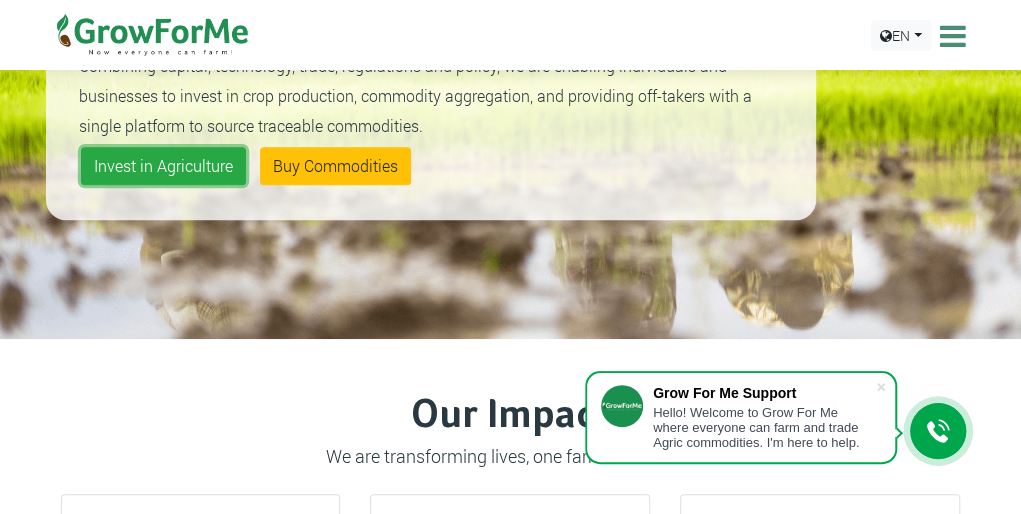 click on "Invest in Agriculture" at bounding box center [163, 166] 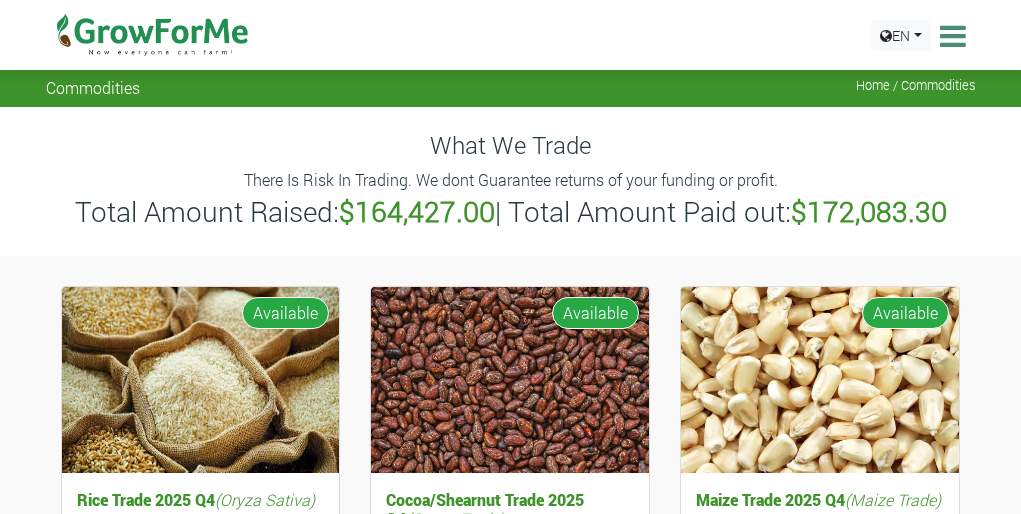 scroll, scrollTop: 0, scrollLeft: 0, axis: both 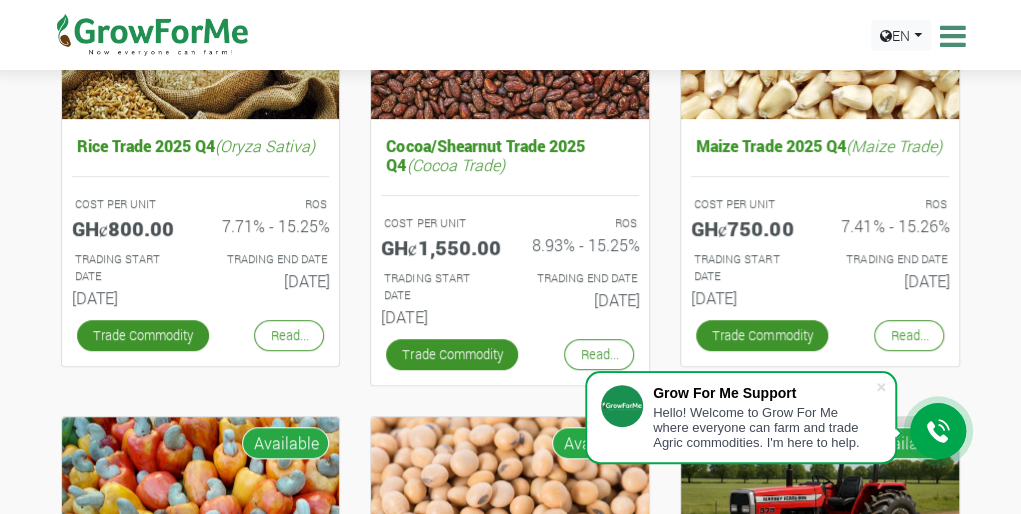 click at bounding box center (881, 387) 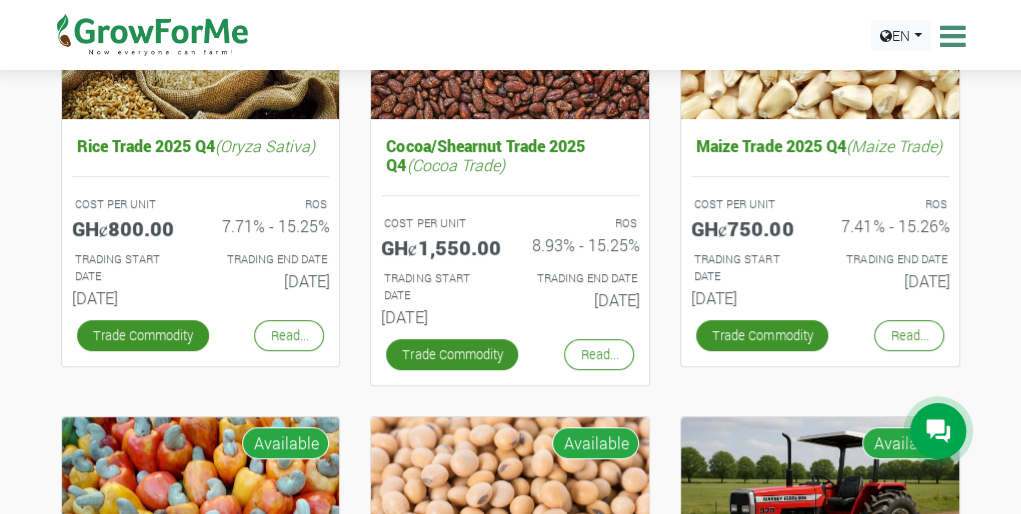 click on "Read..." at bounding box center (909, 335) 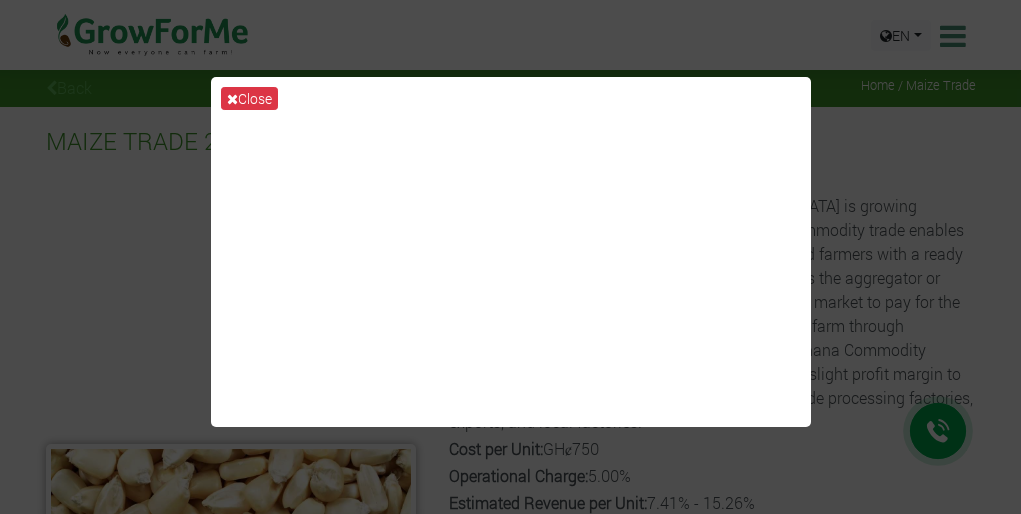 scroll, scrollTop: 0, scrollLeft: 0, axis: both 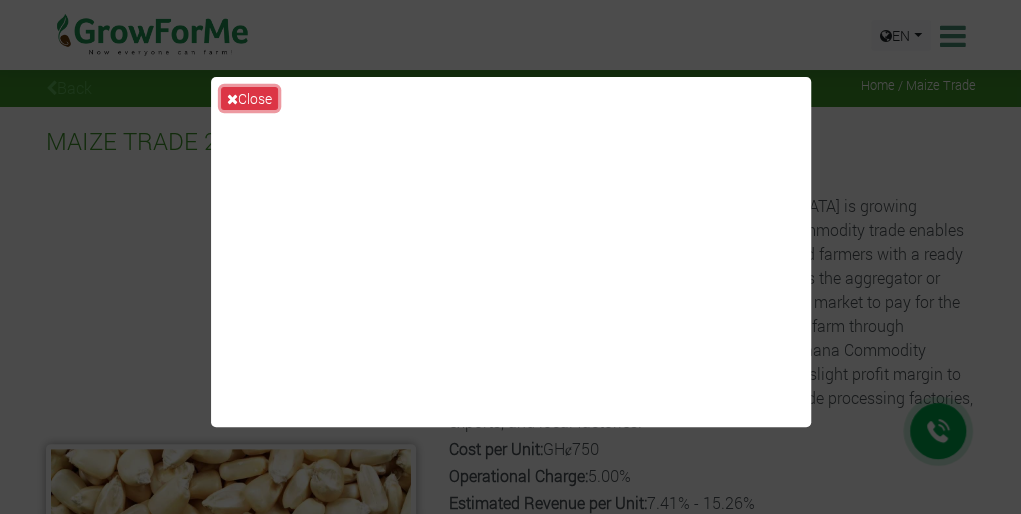 click on "Close" at bounding box center [249, 98] 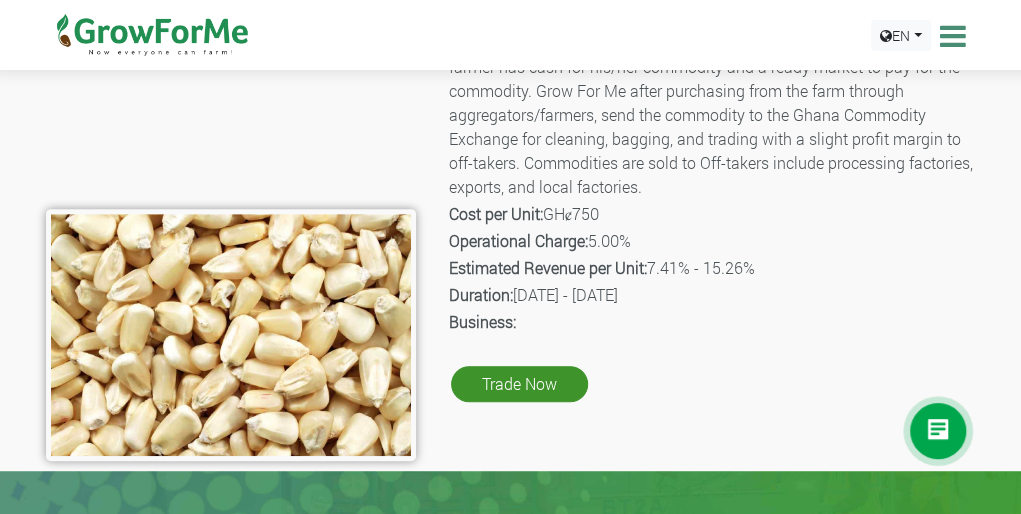 scroll, scrollTop: 244, scrollLeft: 0, axis: vertical 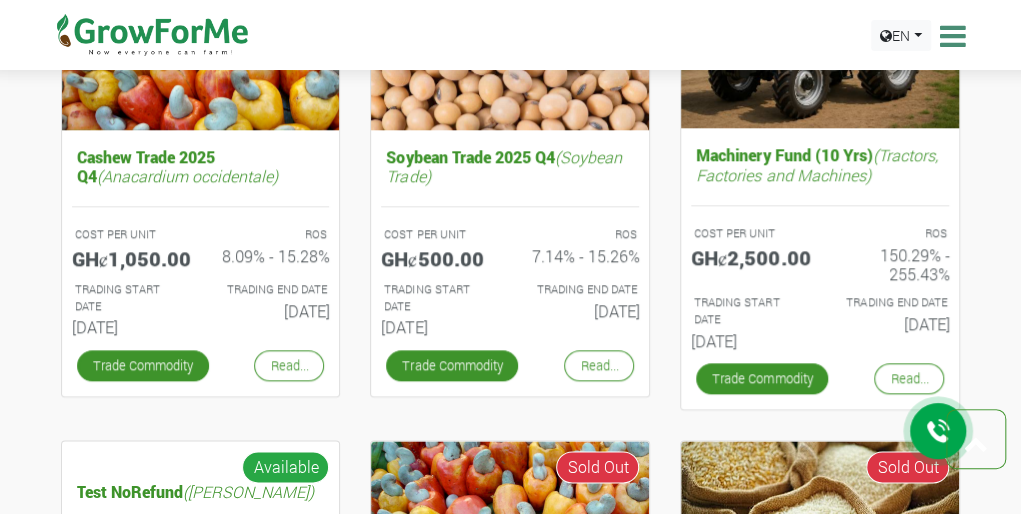 click on "Read..." at bounding box center (909, 378) 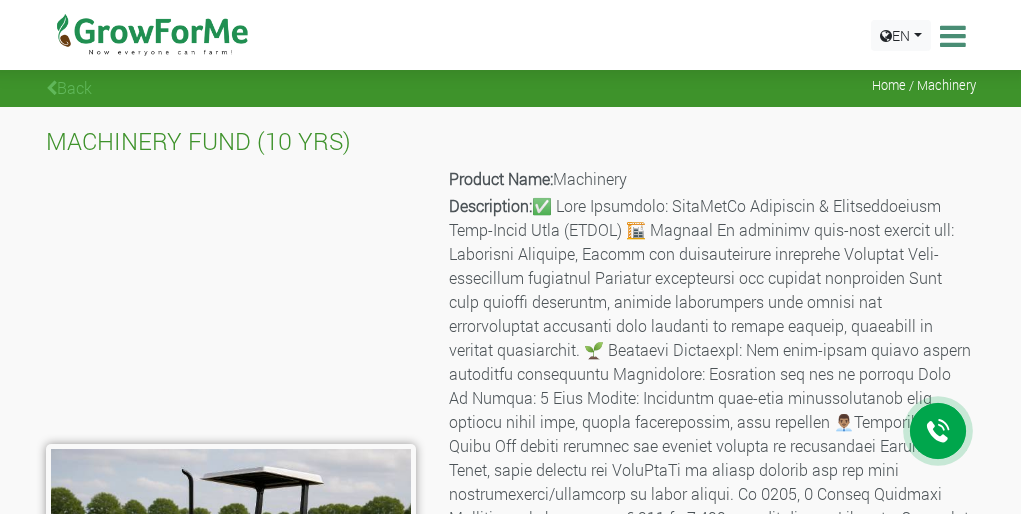 scroll, scrollTop: 0, scrollLeft: 0, axis: both 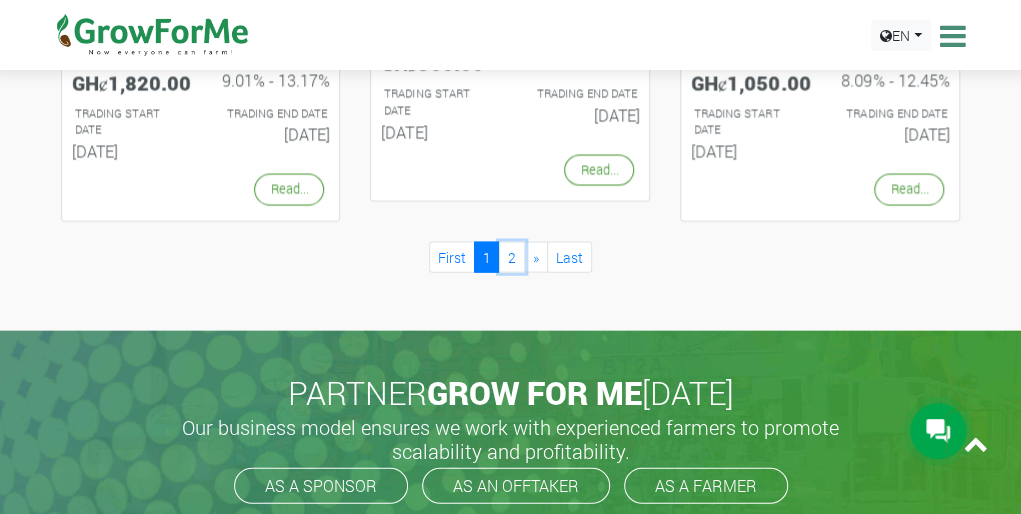 click on "2" at bounding box center [512, 257] 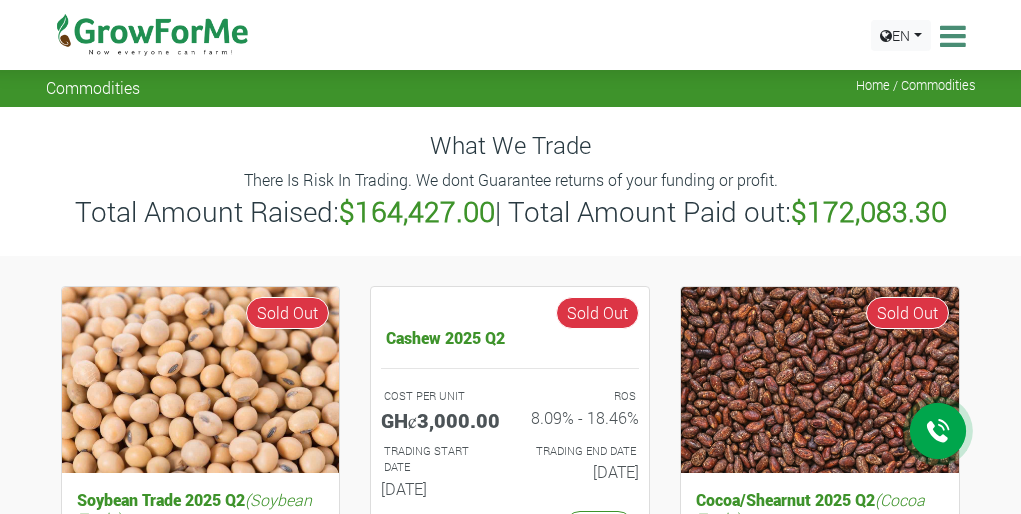 scroll, scrollTop: 0, scrollLeft: 0, axis: both 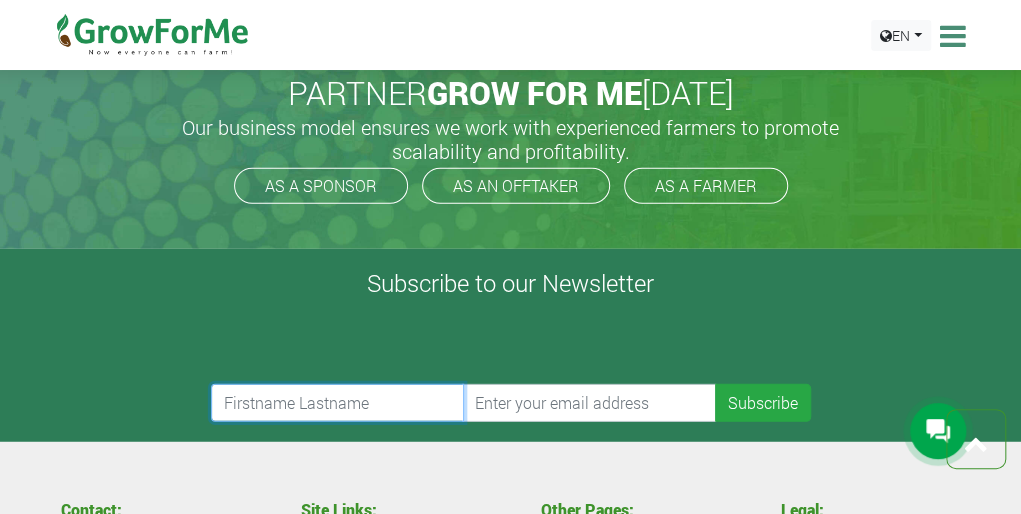click at bounding box center [338, 403] 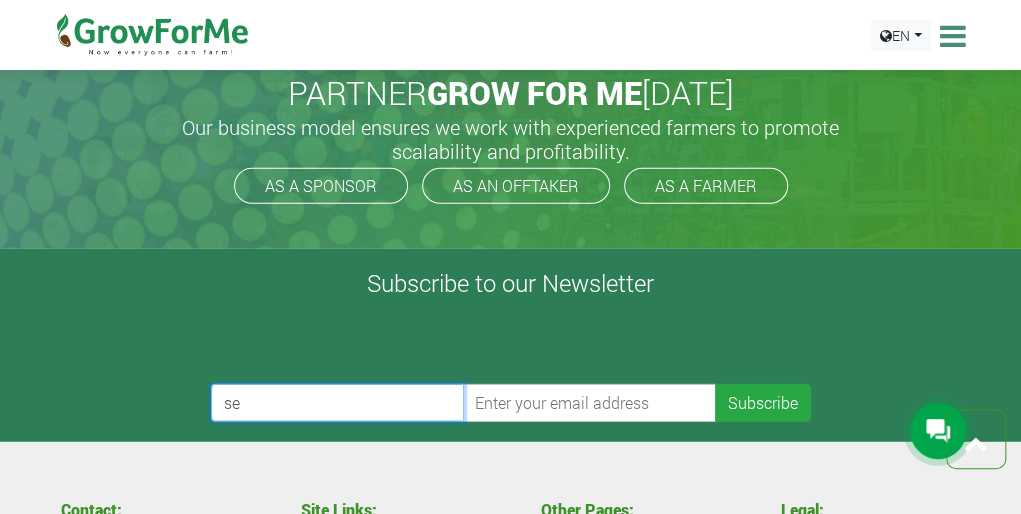 type on "s" 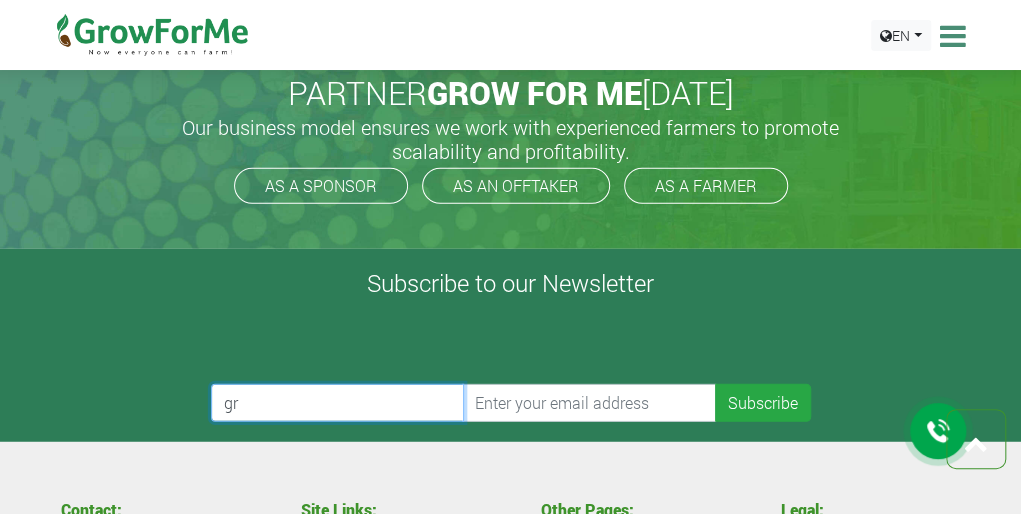 type on "g" 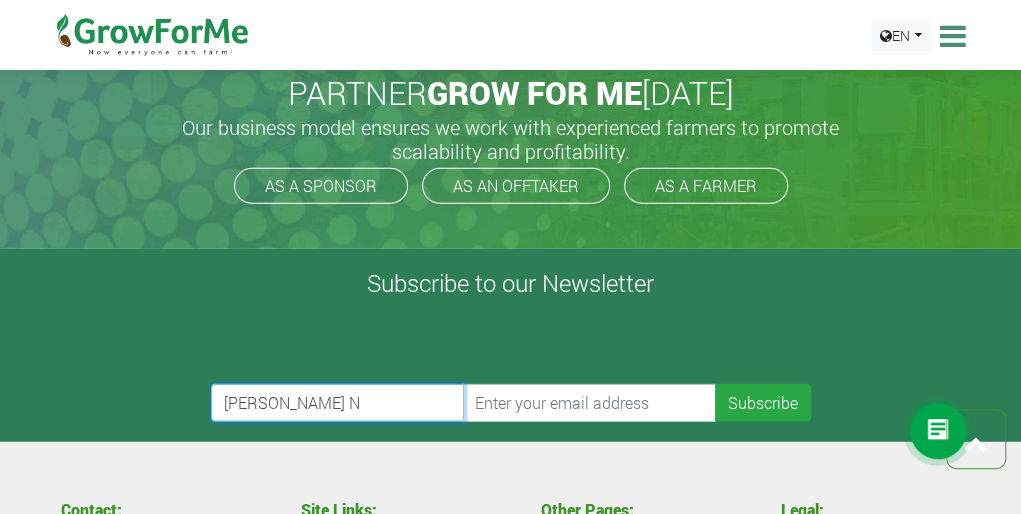click on "Grace Sethina Nerteley N" at bounding box center [338, 403] 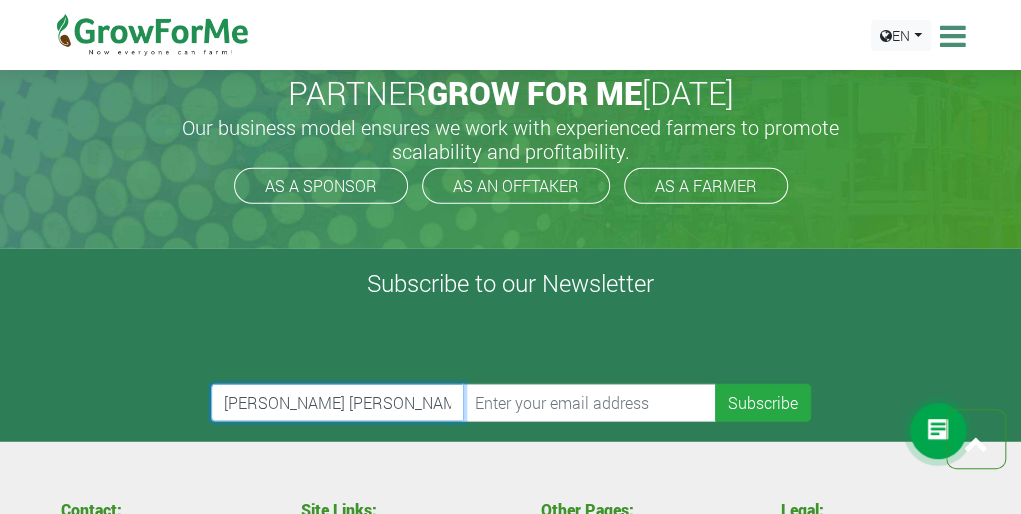 type on "Grace Sethina Nerteley Nettey" 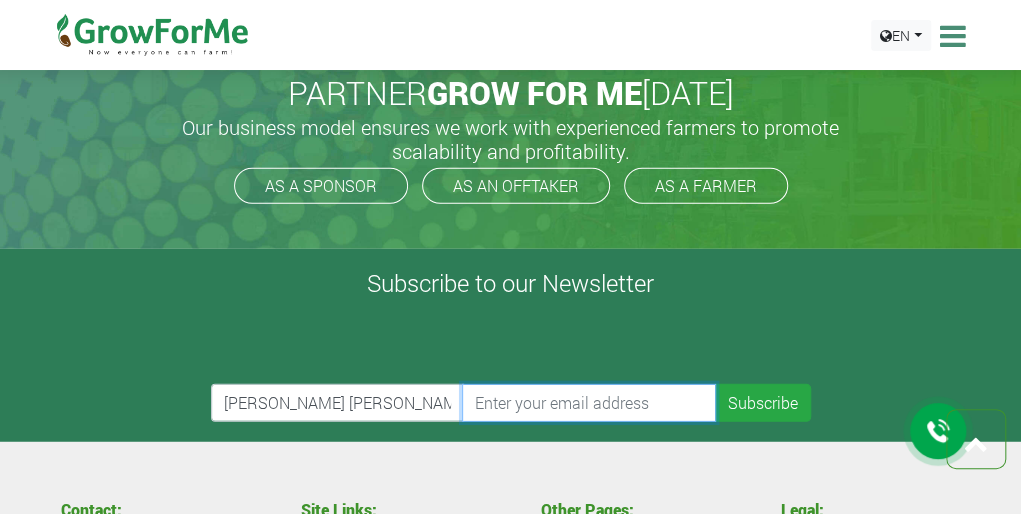 click at bounding box center [589, 403] 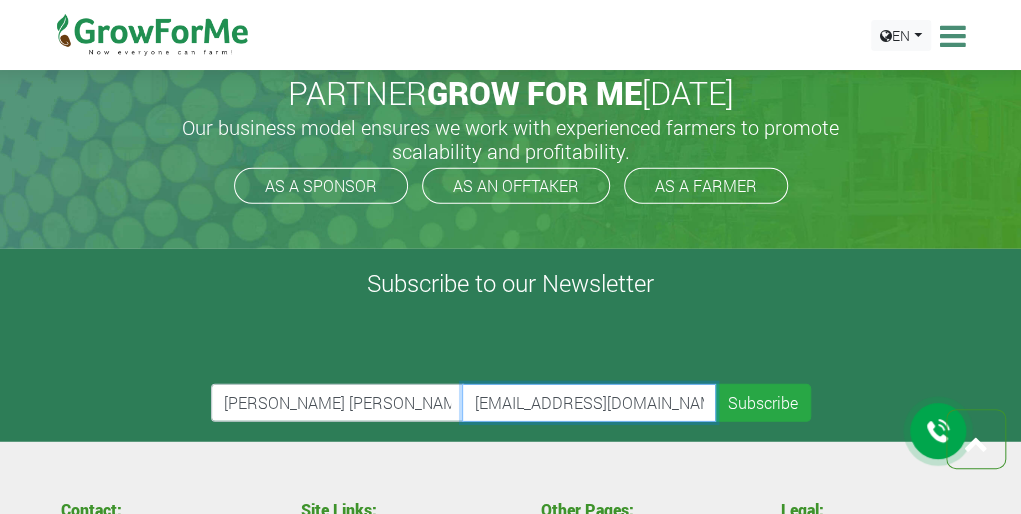 type on "sethinanettey@gmail.com" 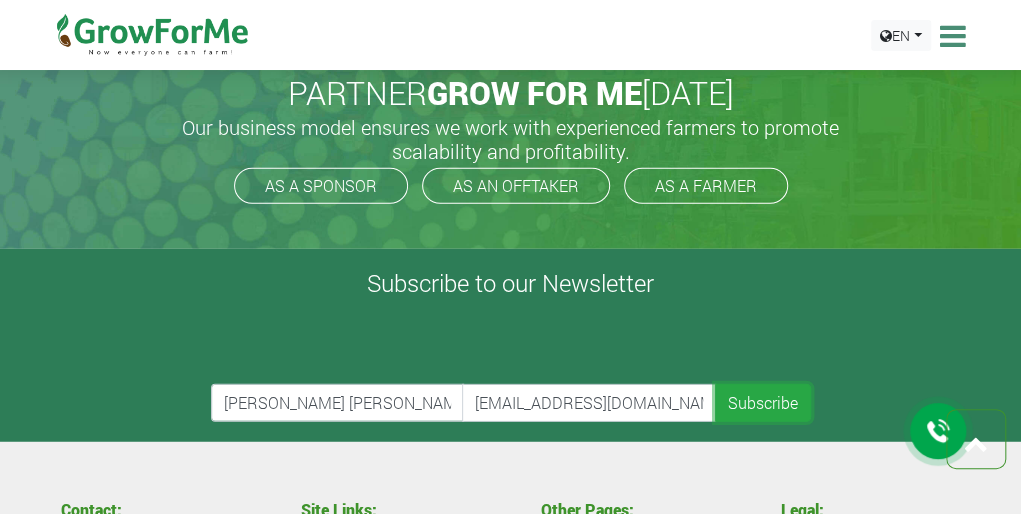 click on "Subscribe" at bounding box center (763, 403) 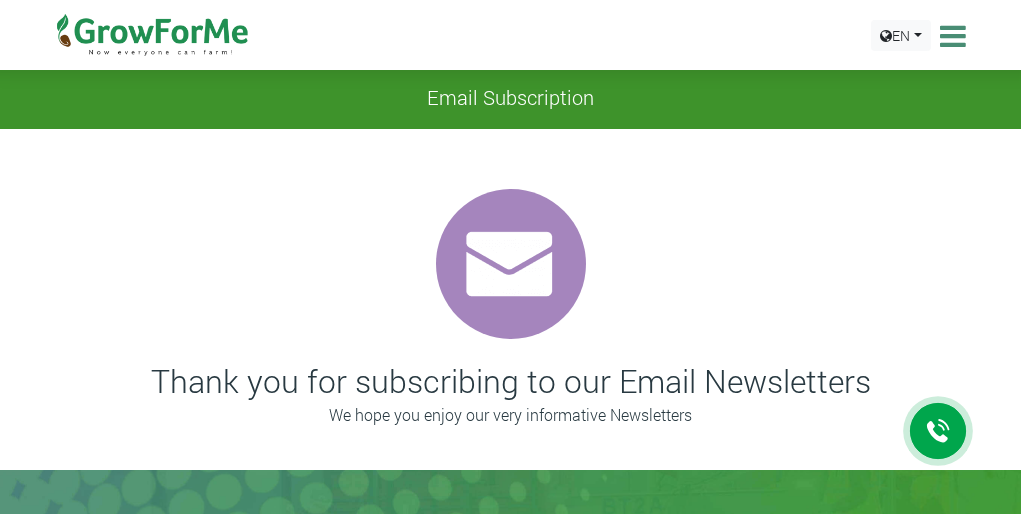 scroll, scrollTop: 0, scrollLeft: 0, axis: both 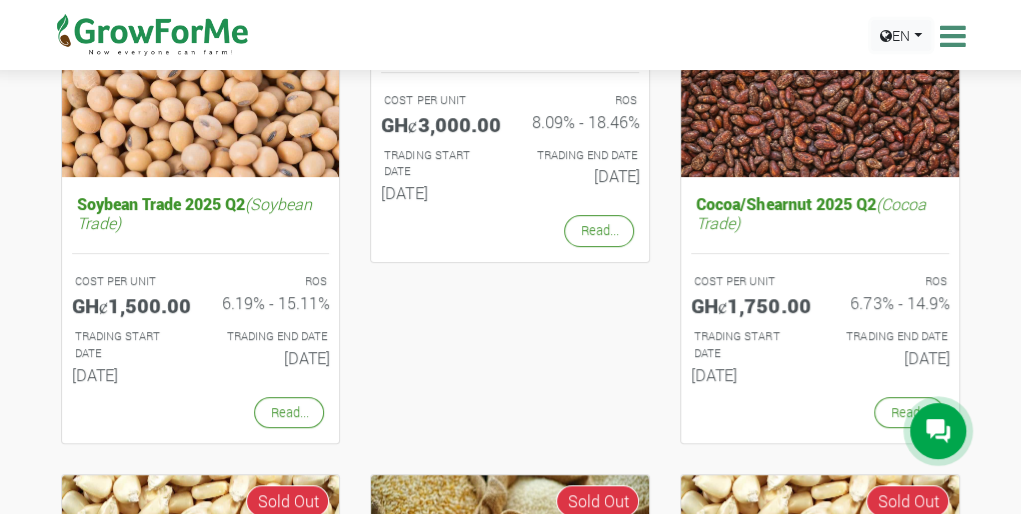 click on "EN" at bounding box center (901, 35) 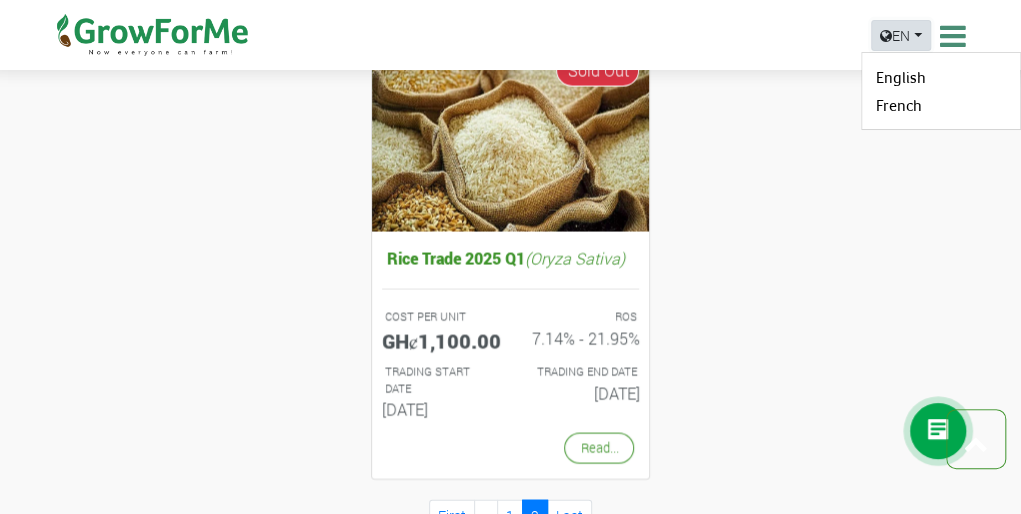scroll, scrollTop: 1647, scrollLeft: 0, axis: vertical 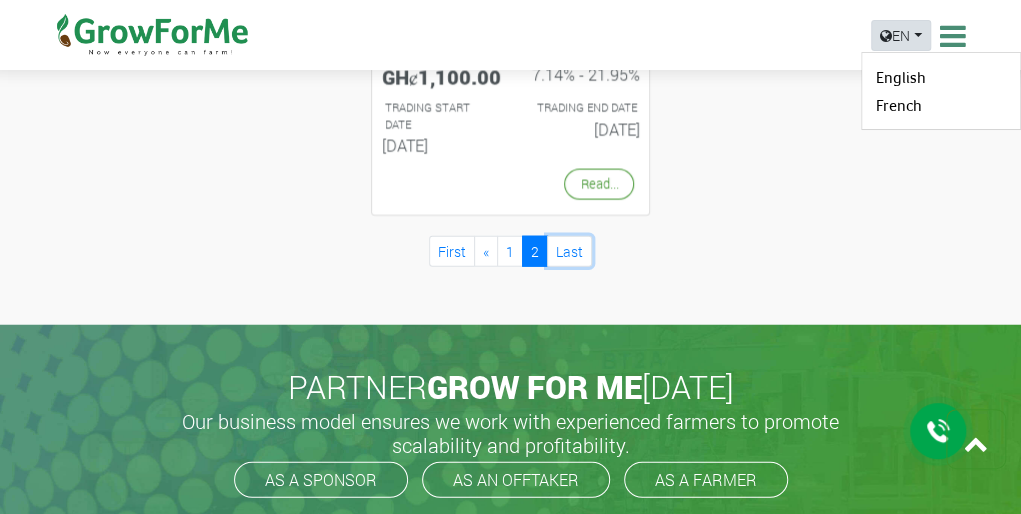 click on "Last" at bounding box center (569, 251) 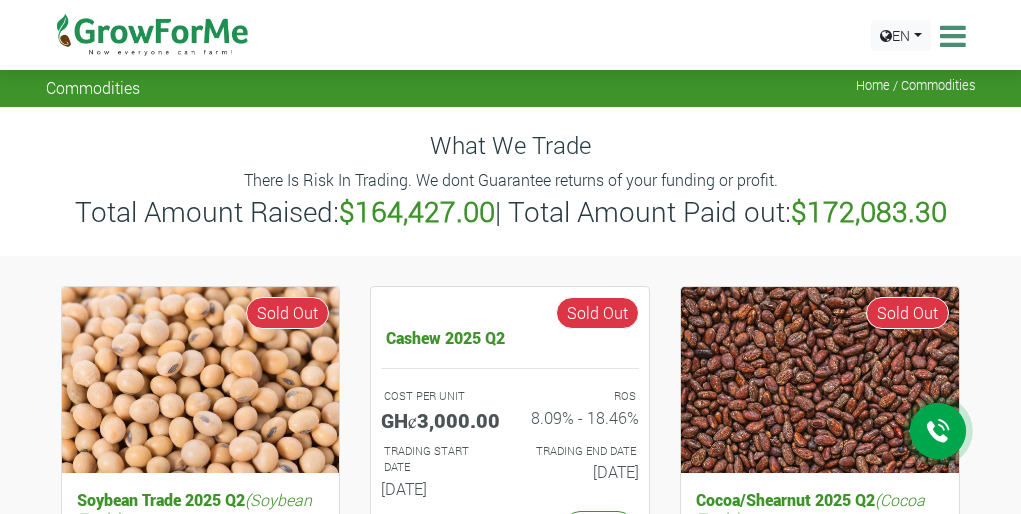 scroll, scrollTop: 0, scrollLeft: 0, axis: both 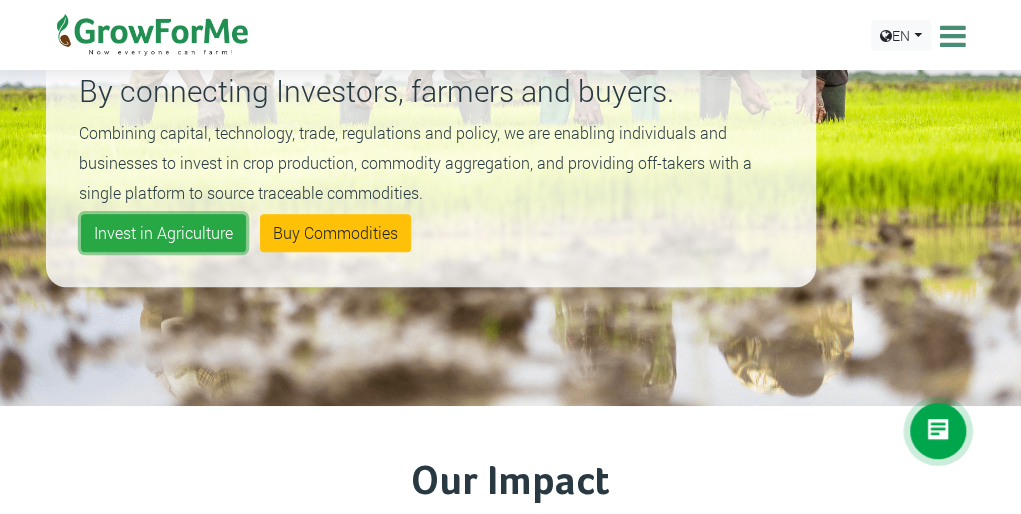 click on "Invest in Agriculture" at bounding box center (163, 233) 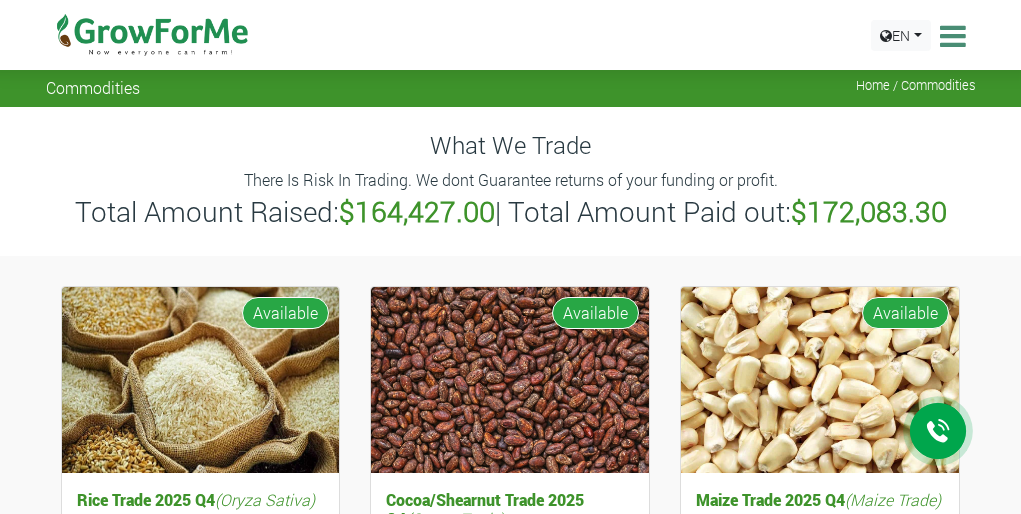 scroll, scrollTop: 0, scrollLeft: 0, axis: both 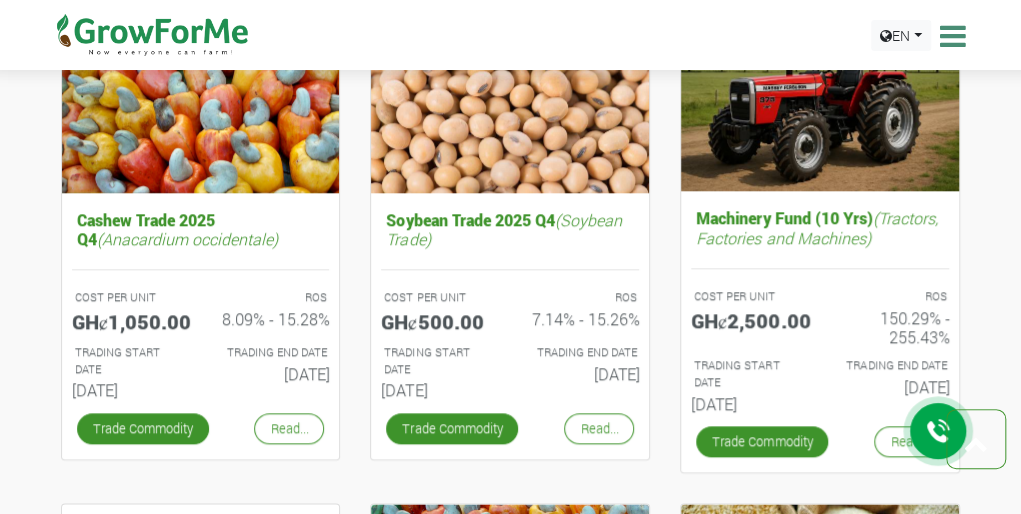 click on "Trade Commodity" at bounding box center [143, 428] 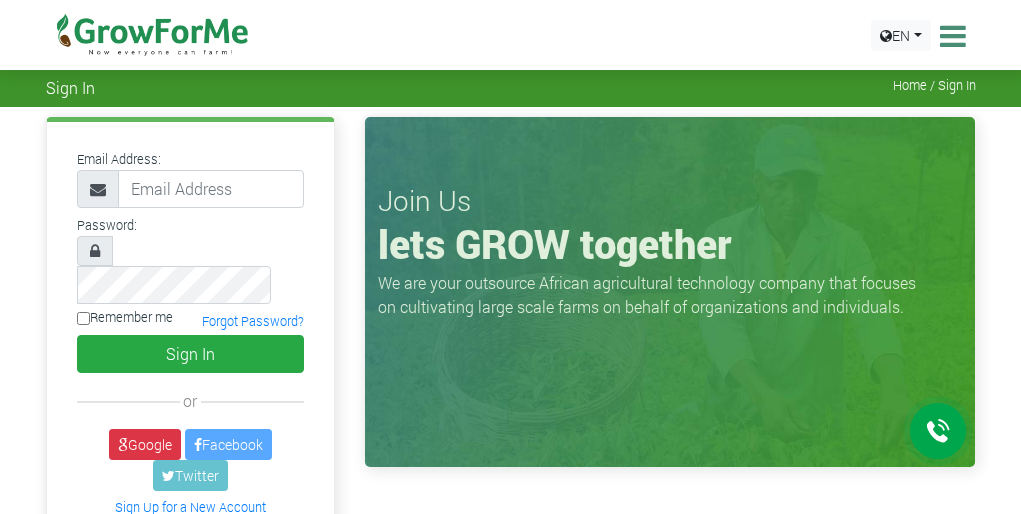 scroll, scrollTop: 0, scrollLeft: 0, axis: both 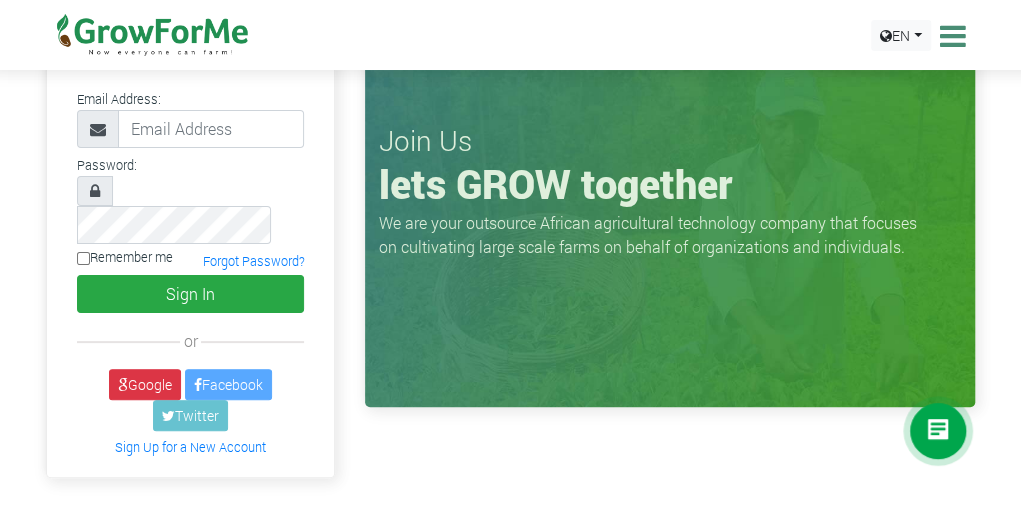 click on "Sign Up for a New Account" at bounding box center [190, 447] 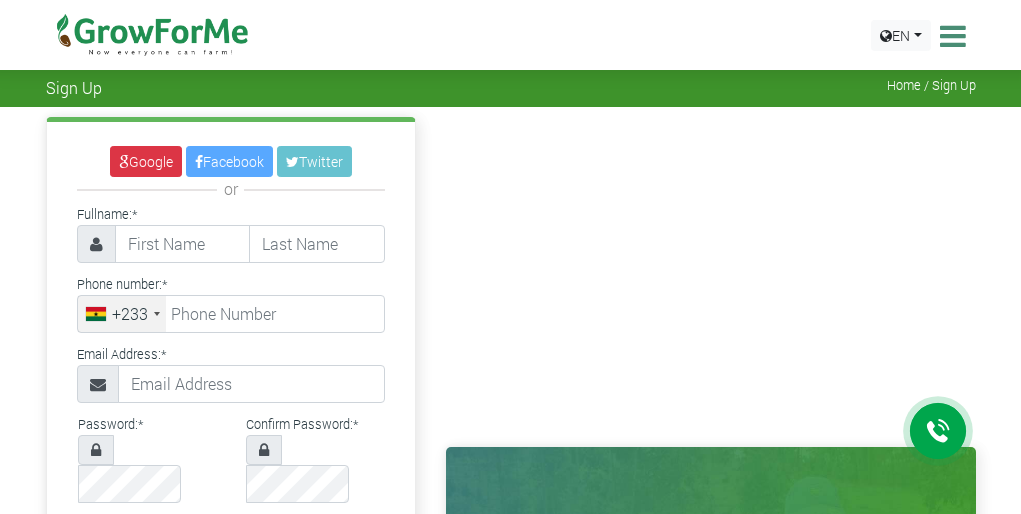 scroll, scrollTop: 0, scrollLeft: 0, axis: both 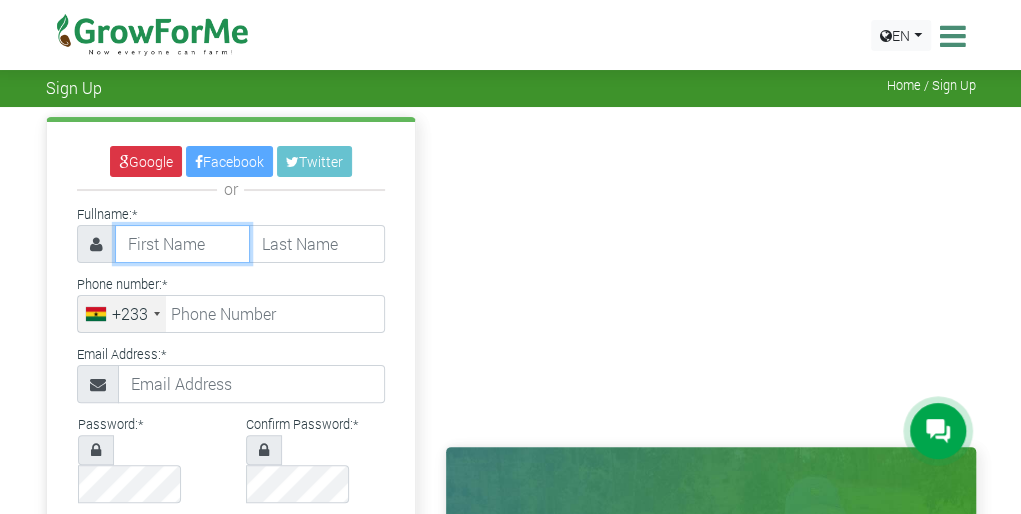 click at bounding box center (183, 244) 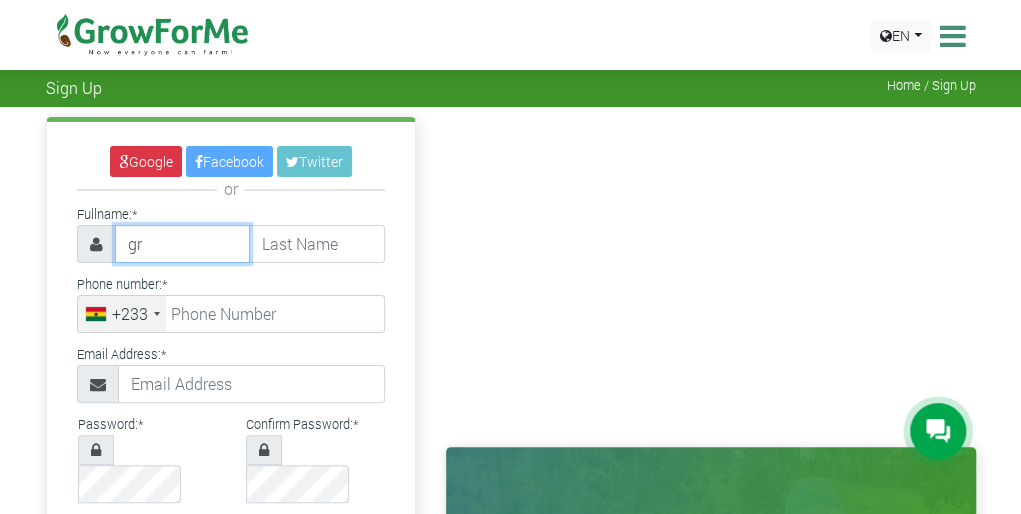 type on "g" 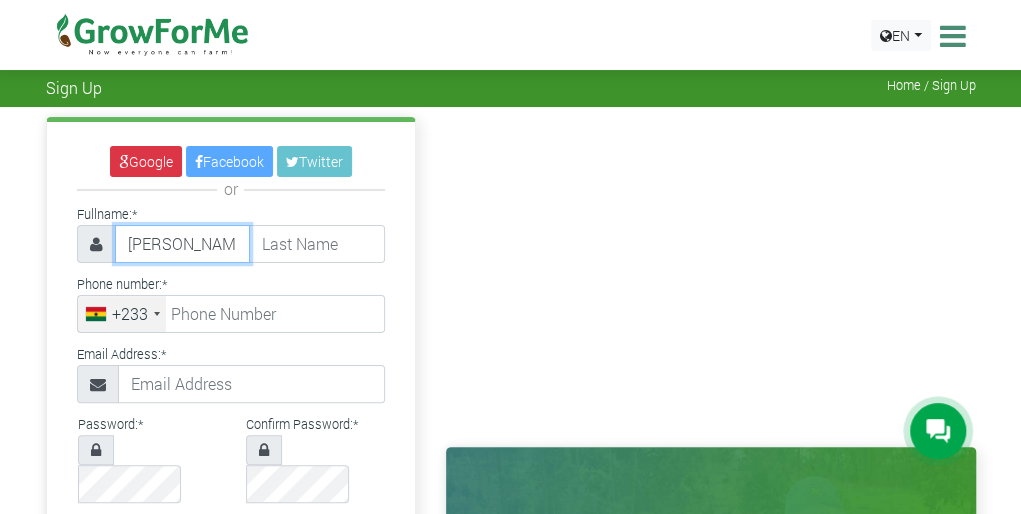 click on "Grace Sethina" at bounding box center (183, 244) 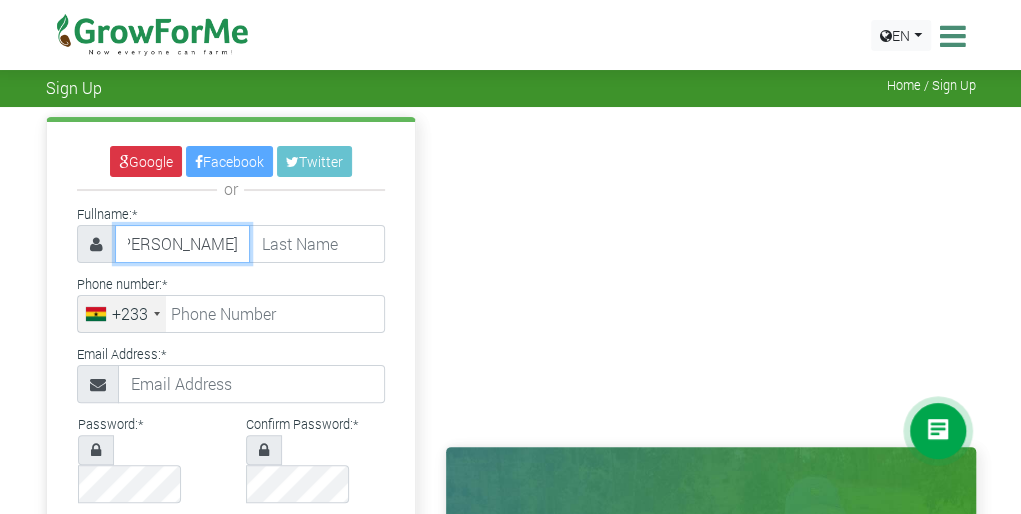 scroll, scrollTop: 0, scrollLeft: 49, axis: horizontal 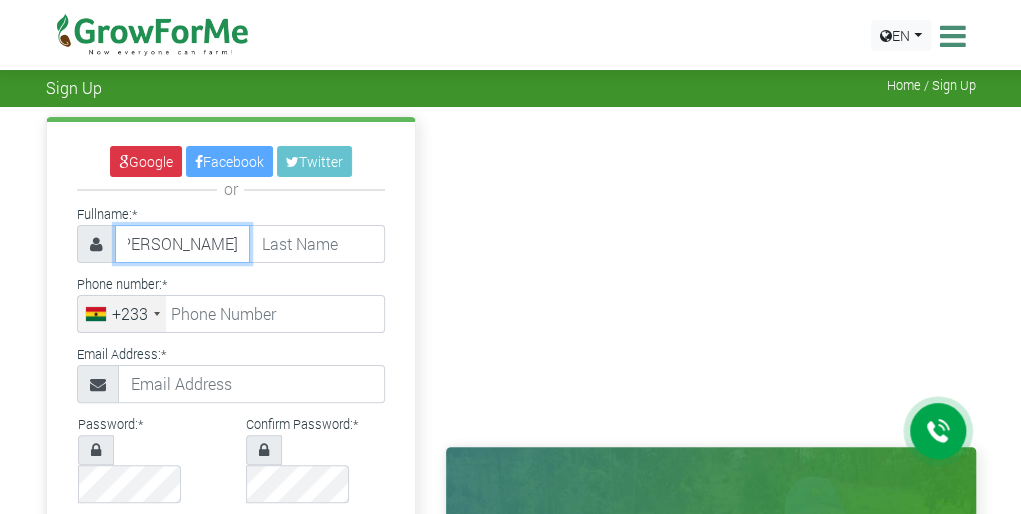 type on "[PERSON_NAME]" 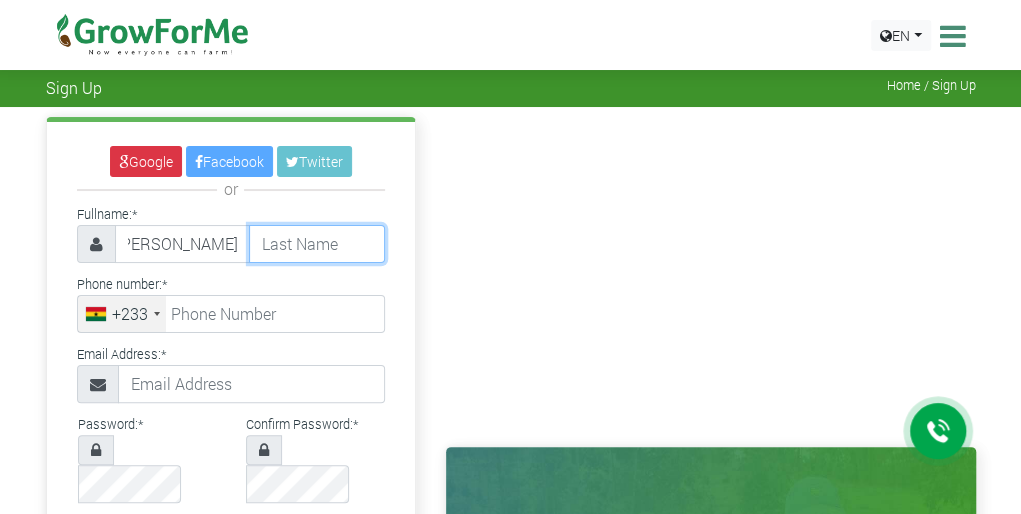 scroll, scrollTop: 0, scrollLeft: 0, axis: both 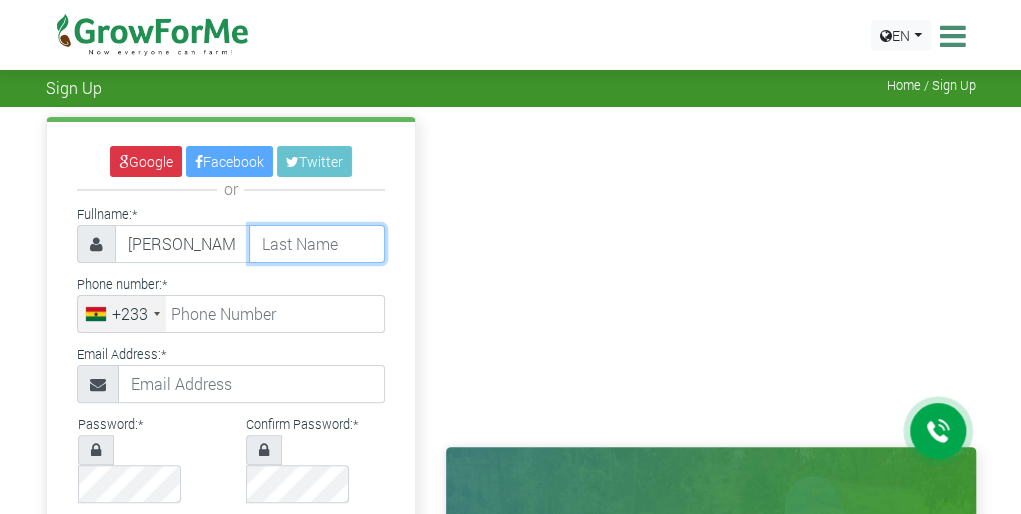 click at bounding box center (317, 244) 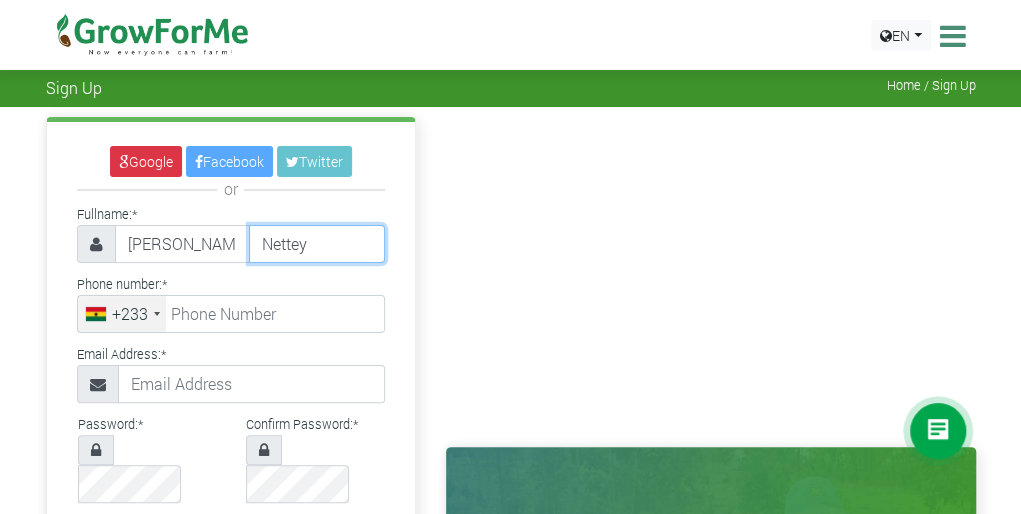 type on "Nettey" 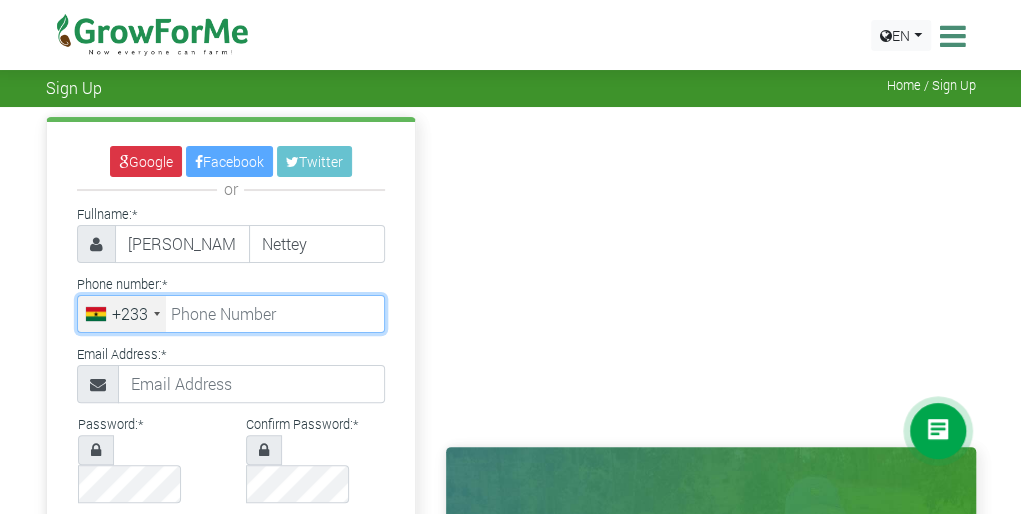 click at bounding box center [231, 314] 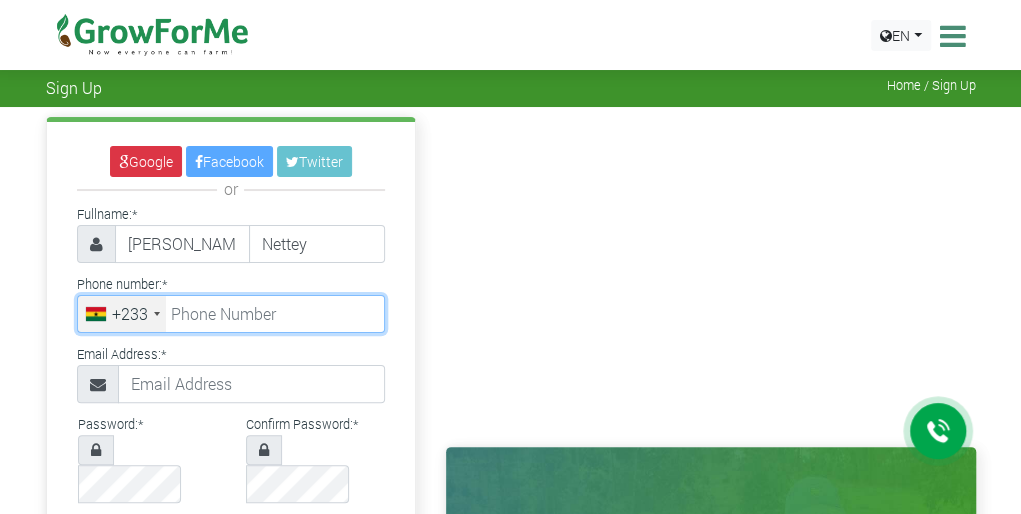 type on "2" 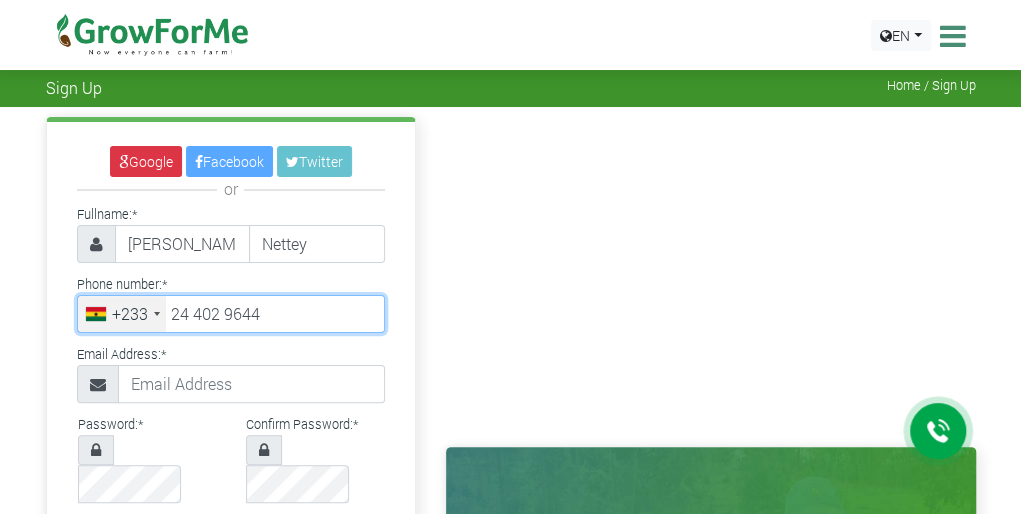 type on "24 402 9644" 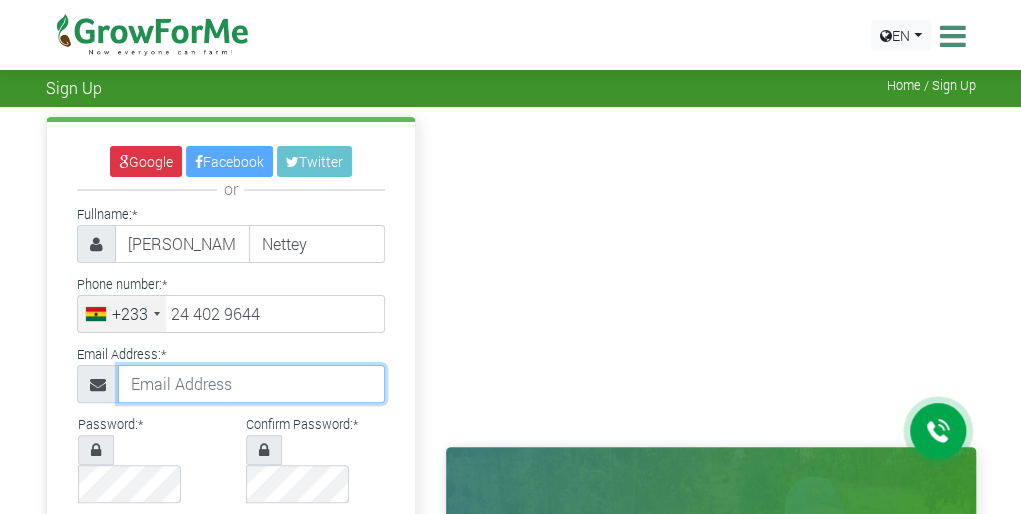 click at bounding box center [251, 384] 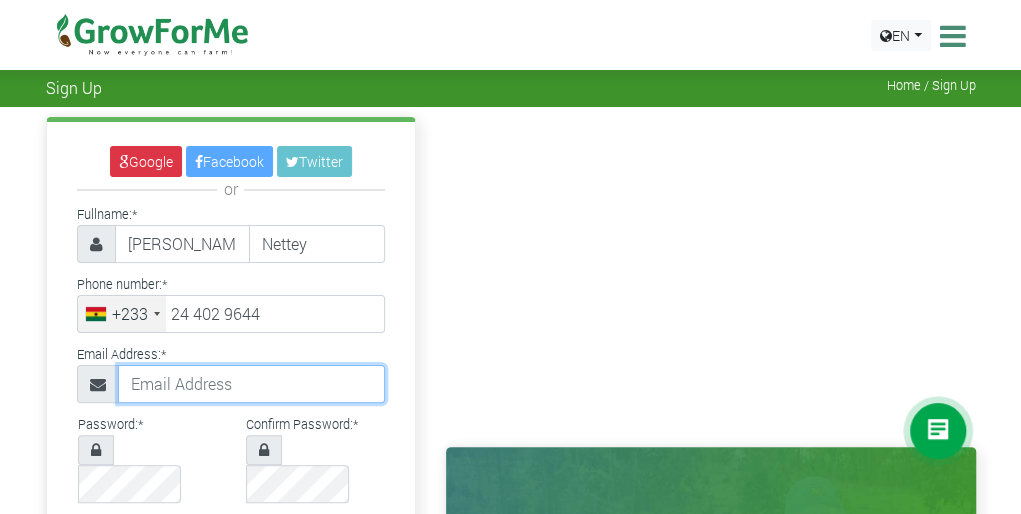 type on "sethinanettey@gmail.com" 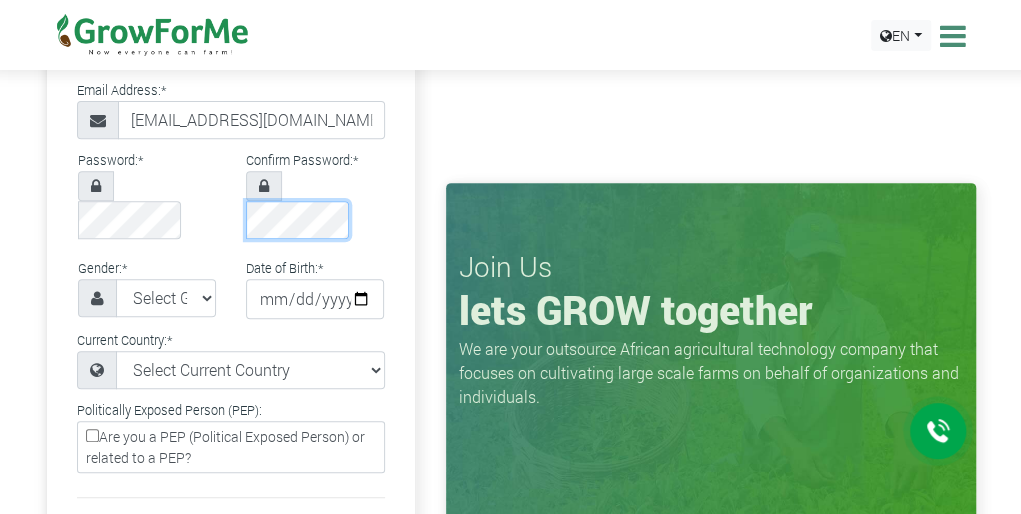 scroll, scrollTop: 272, scrollLeft: 0, axis: vertical 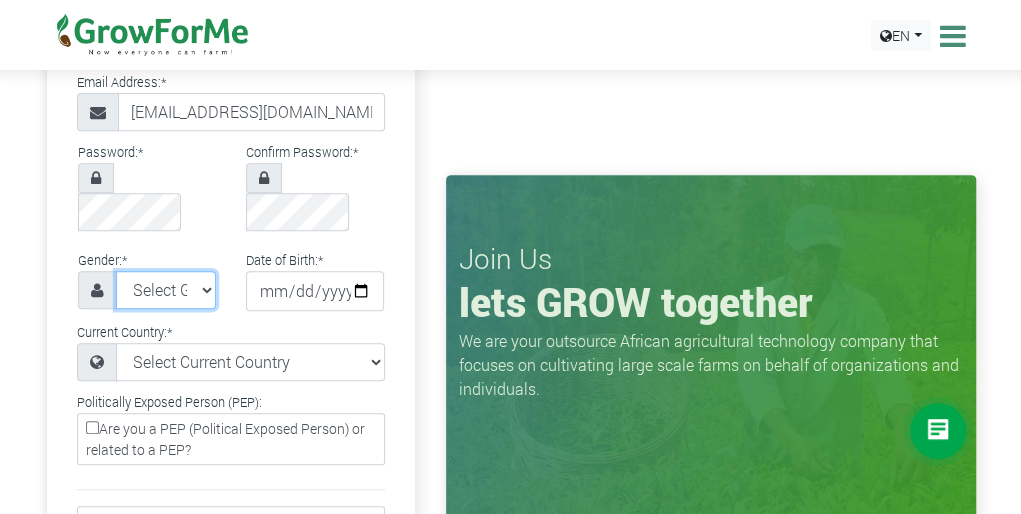 click on "Select Gender
Female
Male" at bounding box center [166, 290] 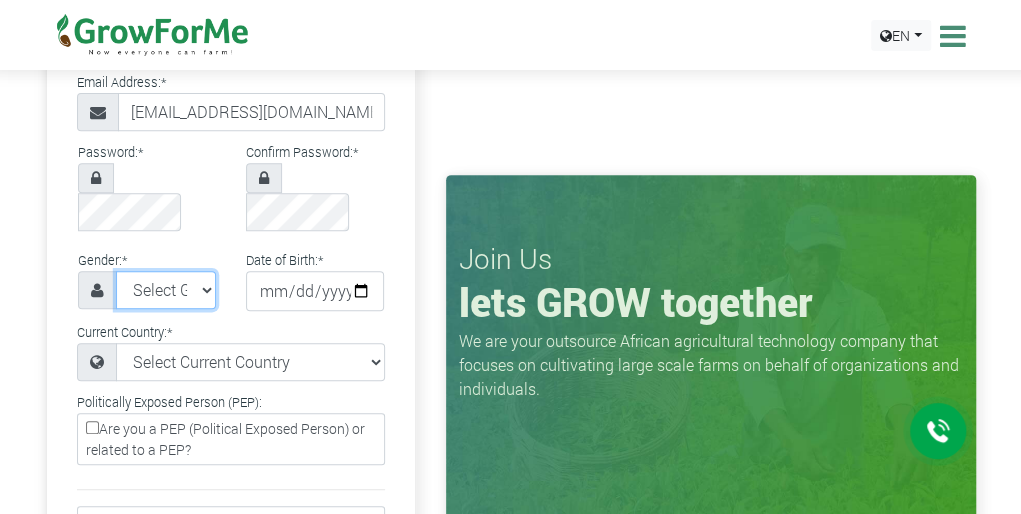 select on "[DEMOGRAPHIC_DATA]" 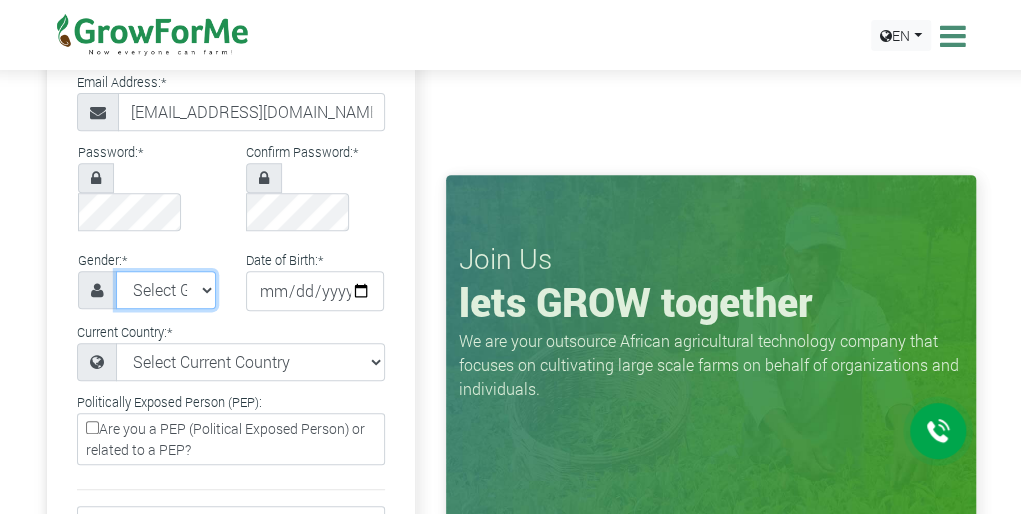 click on "Select Gender
Female
Male" at bounding box center [166, 290] 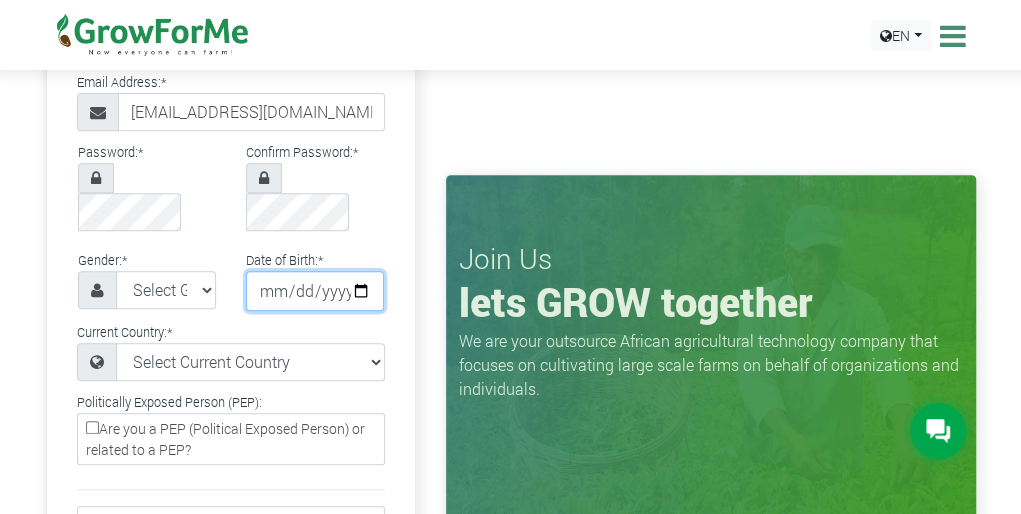 click at bounding box center (315, 291) 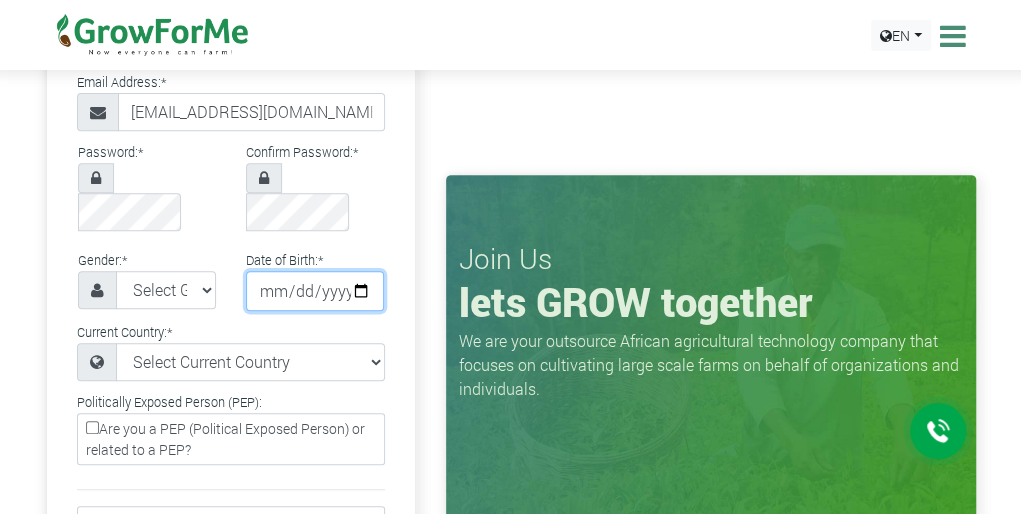 click at bounding box center [315, 291] 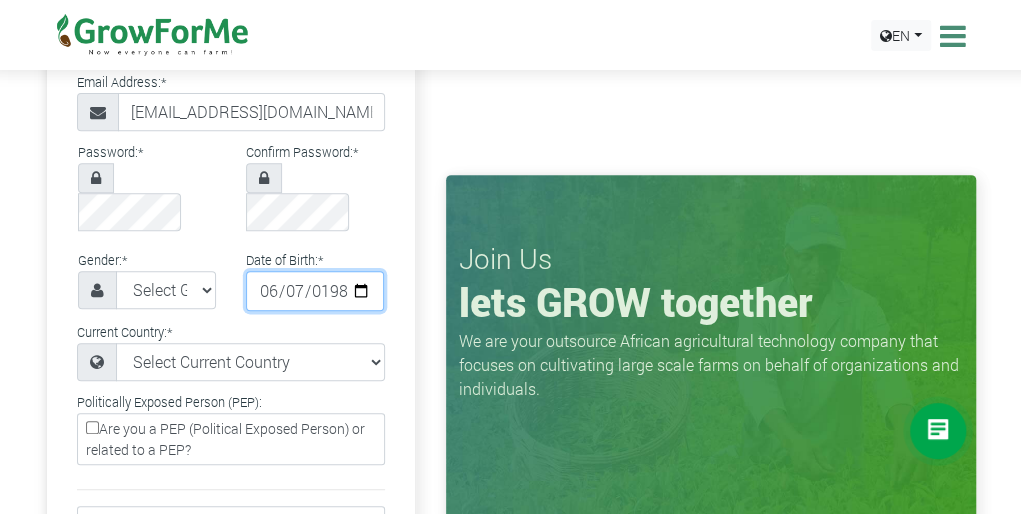 type on "1988-06-07" 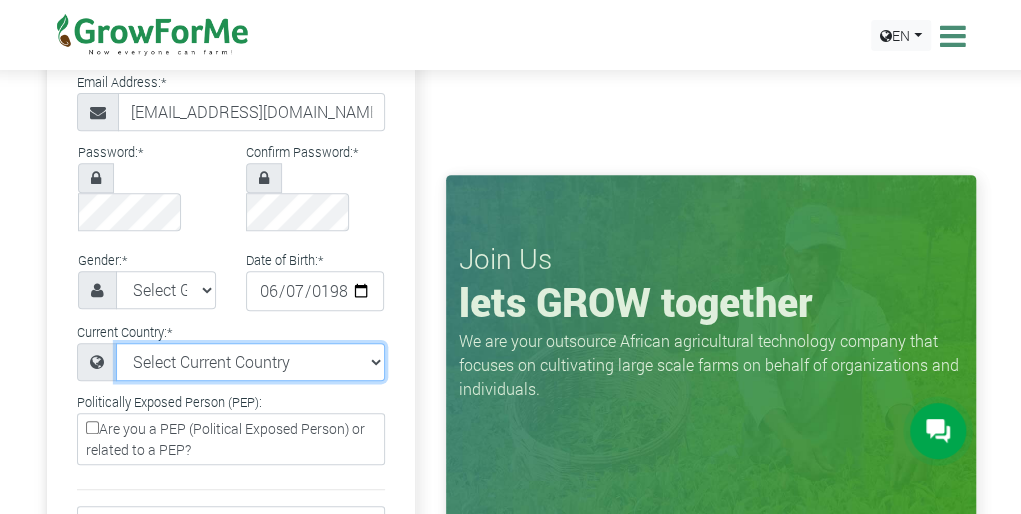 click on "Select Current Country
Afghanistan
Albania
Algeria
American Samoa
Andorra
Angola
Anguilla
Antigua & Barbuda
Argentina
Armenia
Aruba
Australia
Austria
Azerbaijan
Bahamas
Benin" at bounding box center (250, 362) 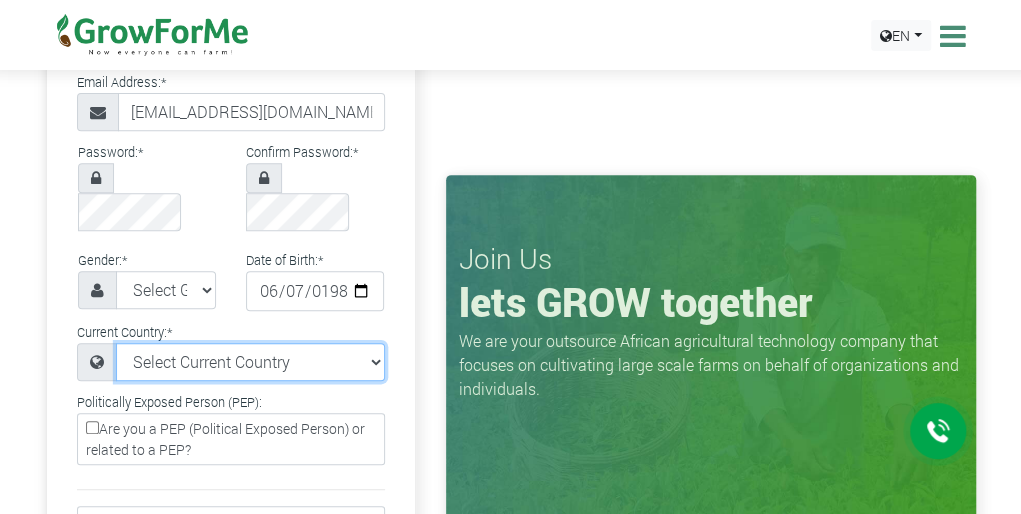select on "Ghana" 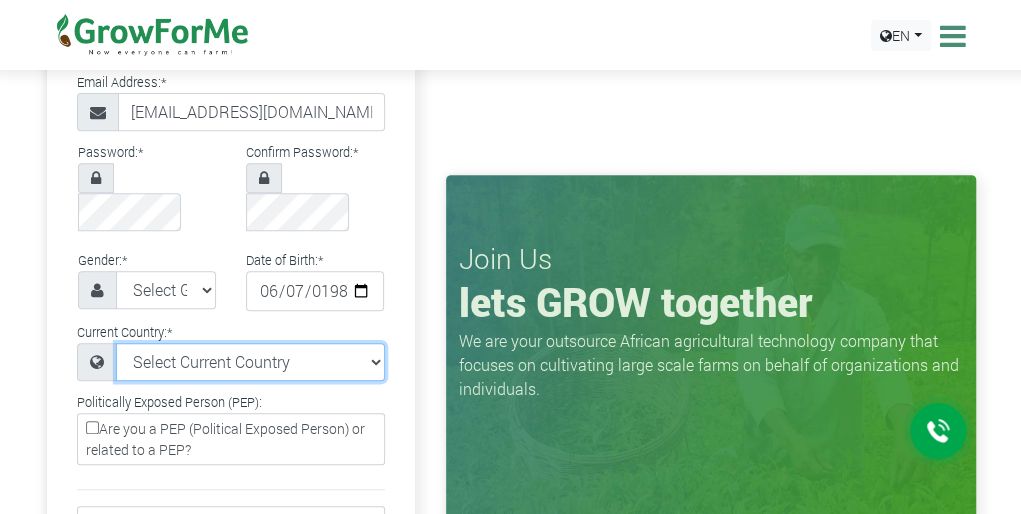 click on "Select Current Country
Afghanistan
Albania
Algeria
American Samoa
Andorra
Angola
Anguilla
Antigua & Barbuda
Argentina
Armenia
Aruba
Australia
Austria
Azerbaijan
Bahamas
Benin" at bounding box center [250, 362] 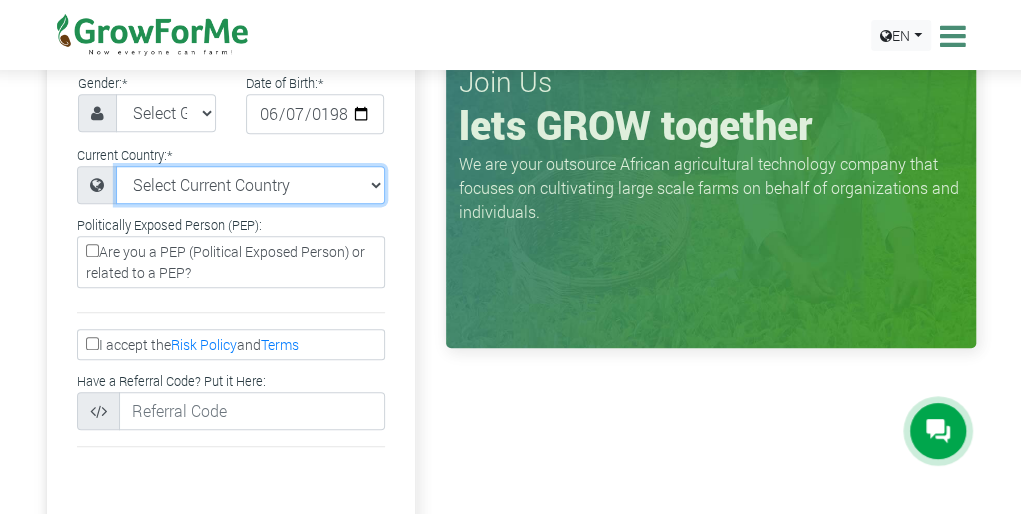 scroll, scrollTop: 469, scrollLeft: 0, axis: vertical 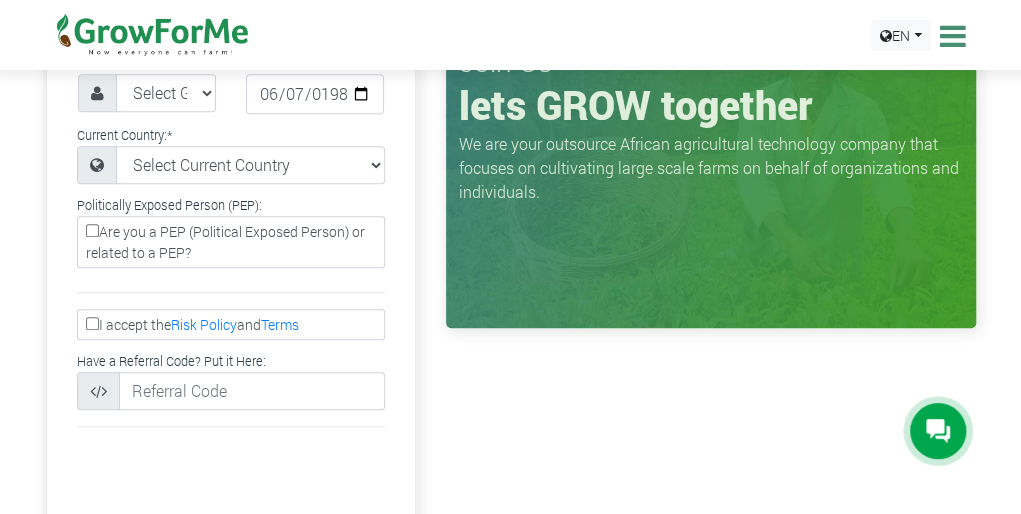 click on "I accept the   Risk Policy    and  Terms" at bounding box center [92, 323] 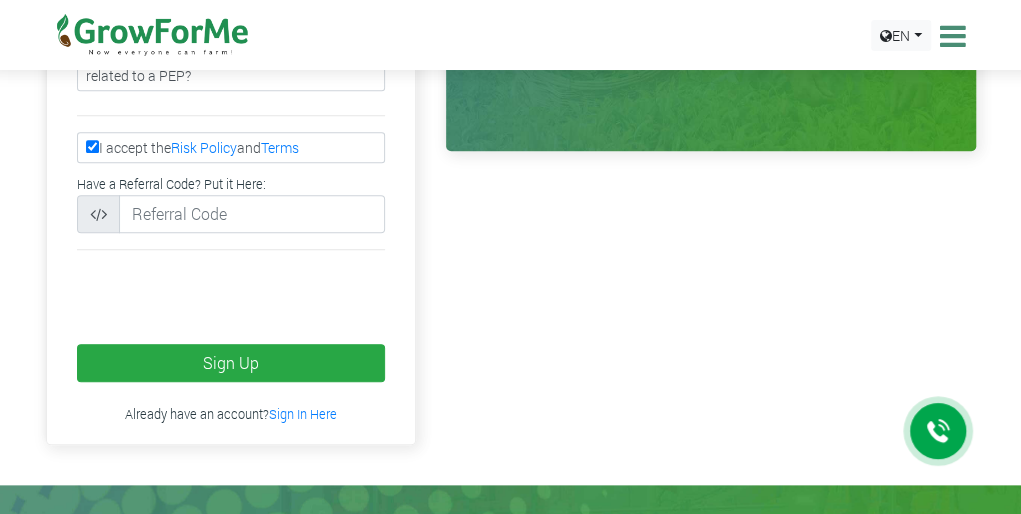 scroll, scrollTop: 646, scrollLeft: 0, axis: vertical 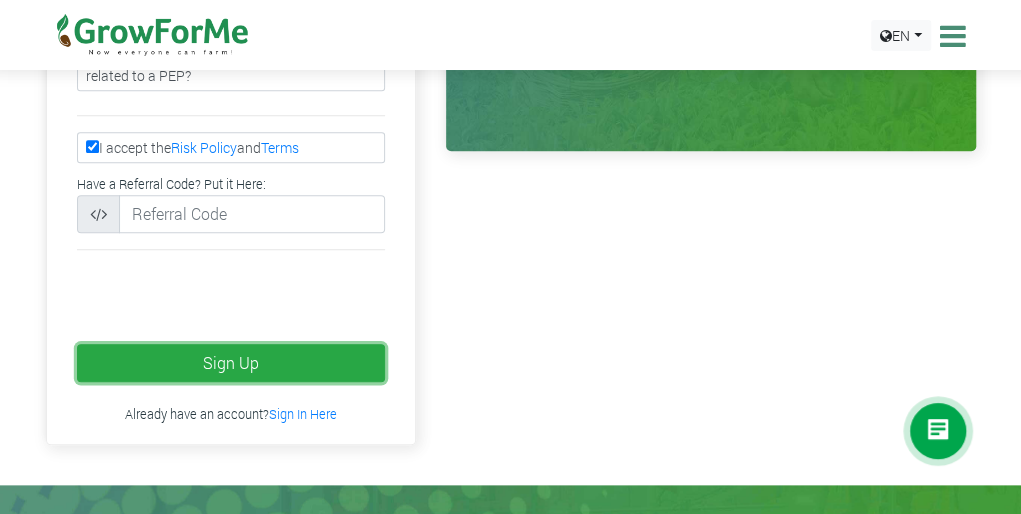 click on "Sign Up" at bounding box center [231, 363] 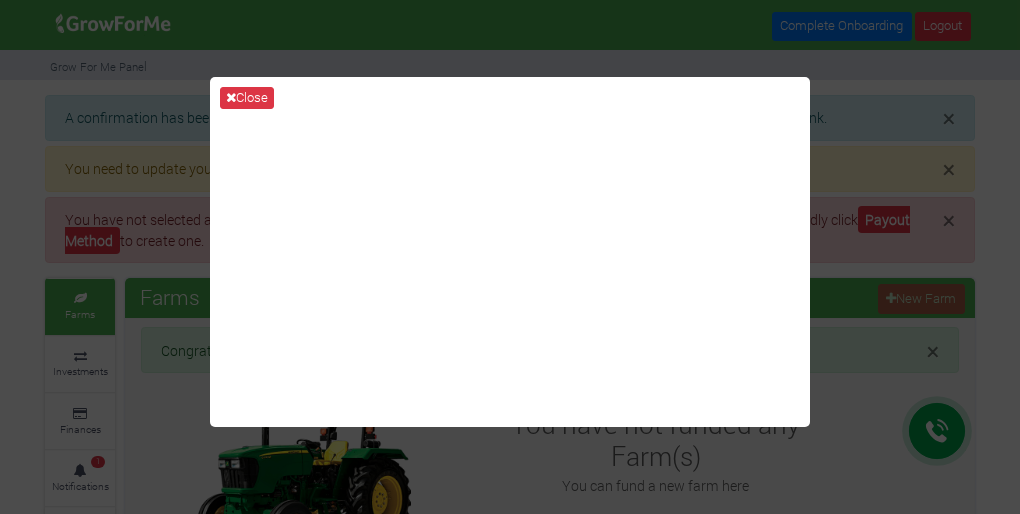 scroll, scrollTop: 0, scrollLeft: 0, axis: both 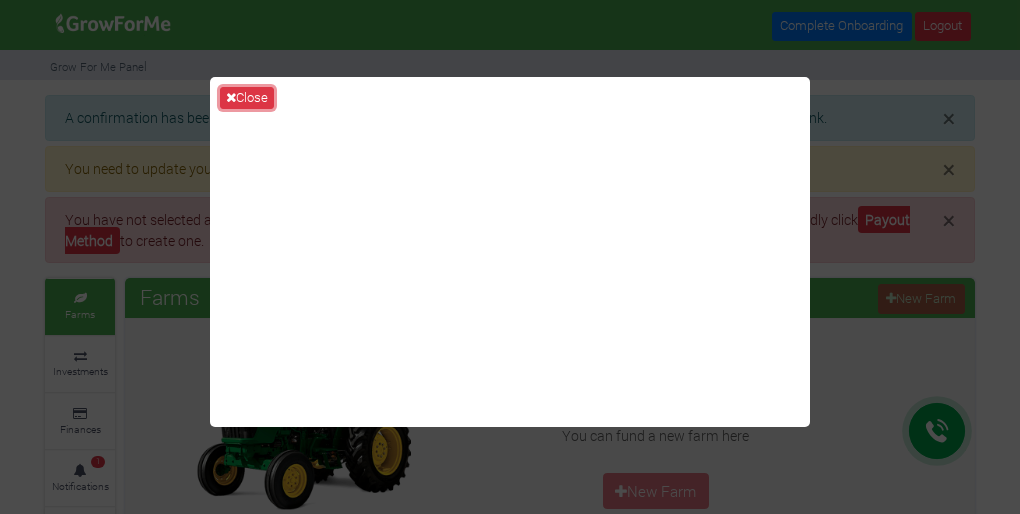 click on "Close" at bounding box center (247, 98) 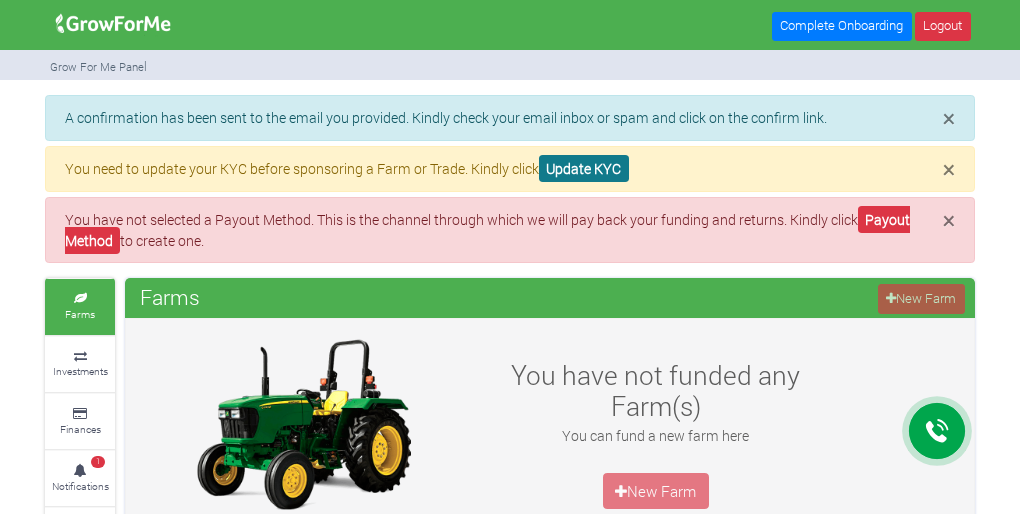 click on "Update KYC" at bounding box center (584, 168) 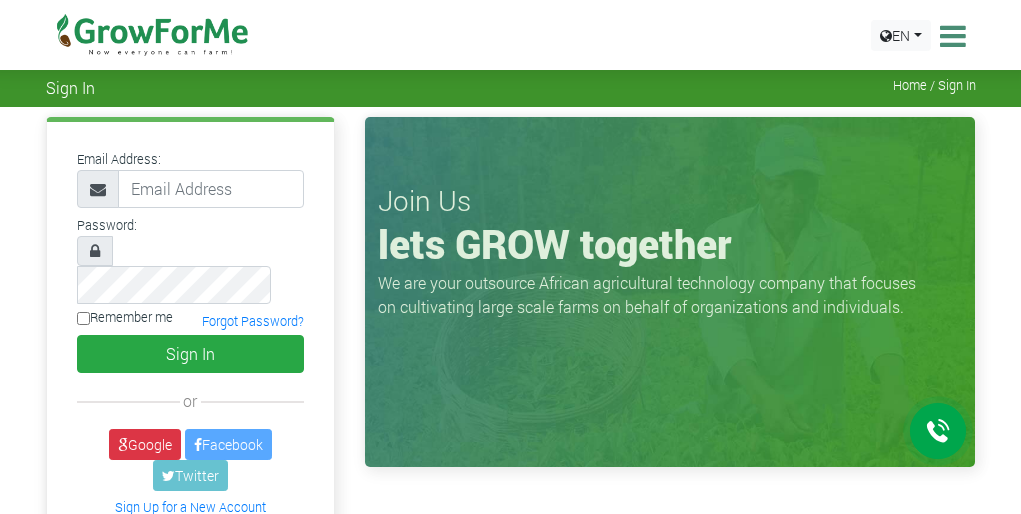 scroll, scrollTop: 0, scrollLeft: 0, axis: both 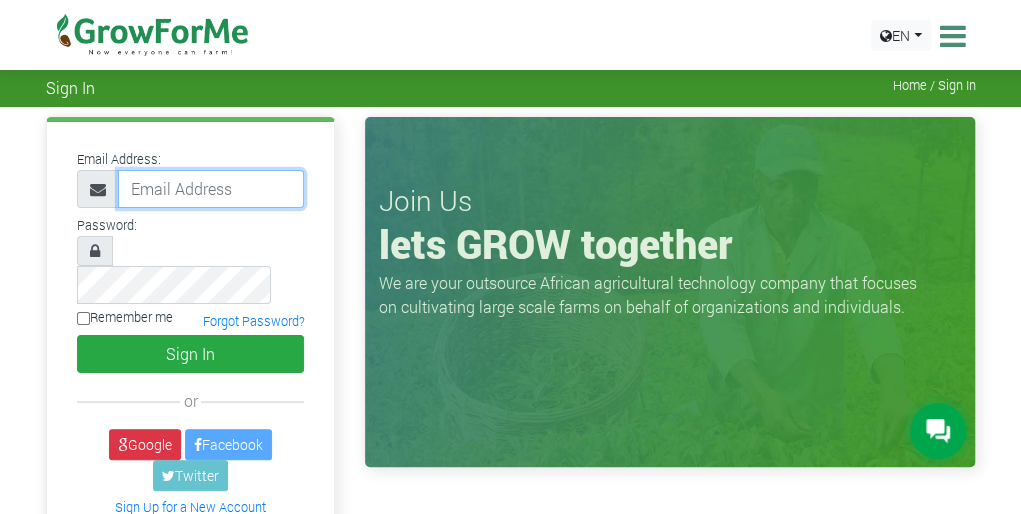 type on "sethinanettey@gmail.com" 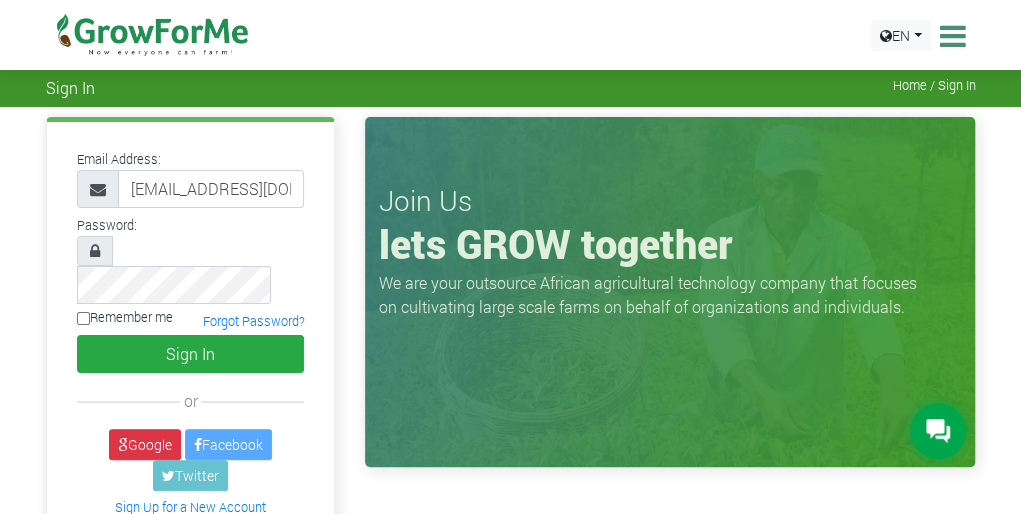 click on "Remember me" at bounding box center (83, 318) 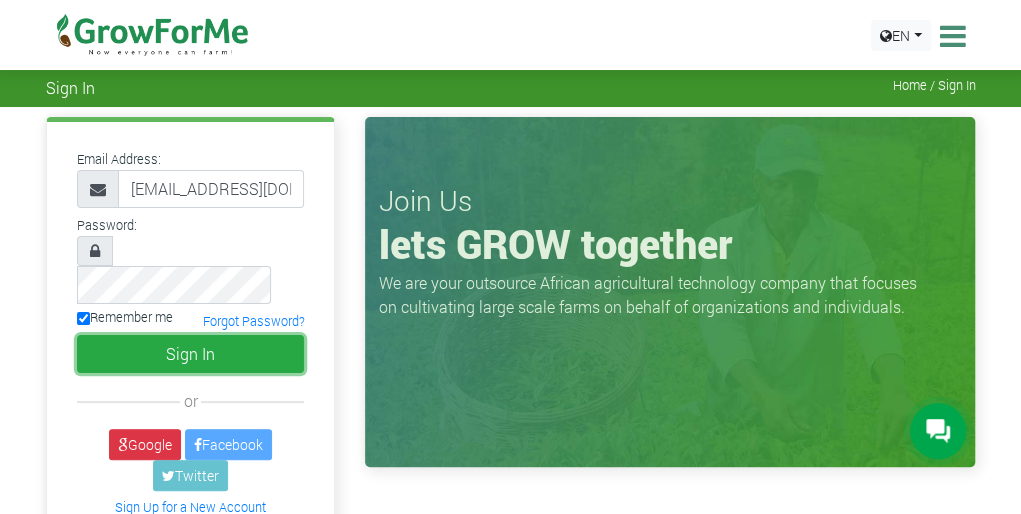 click on "Sign In" at bounding box center (191, 354) 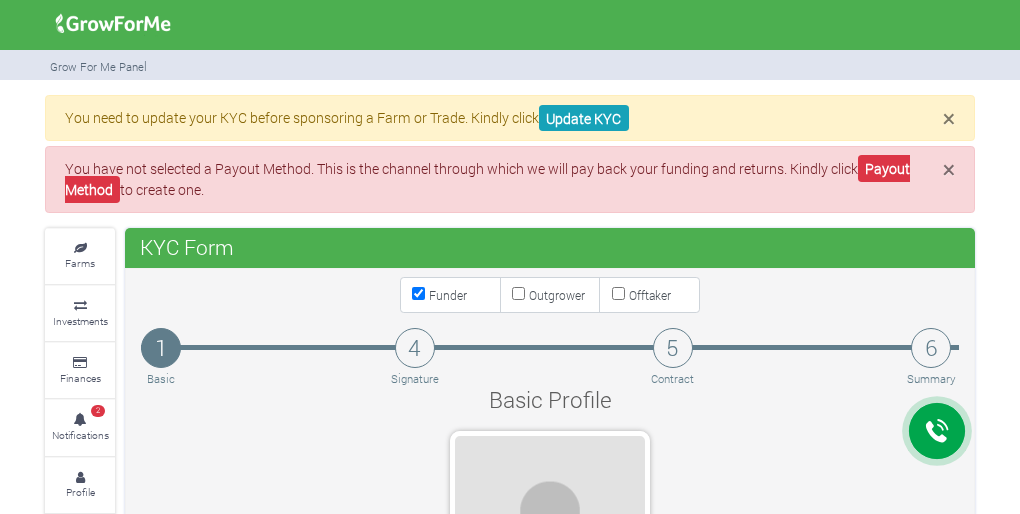 scroll, scrollTop: 0, scrollLeft: 0, axis: both 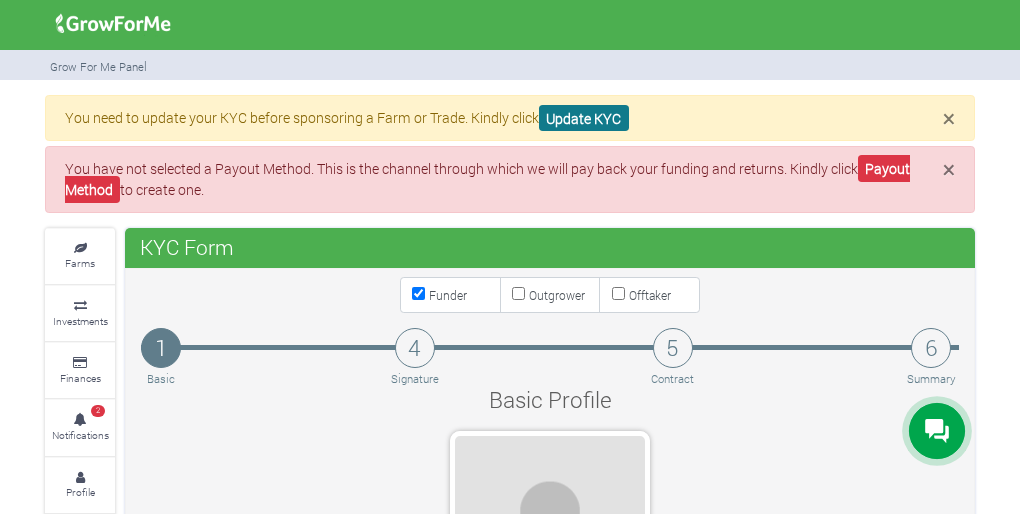 click on "Update KYC" at bounding box center (584, 118) 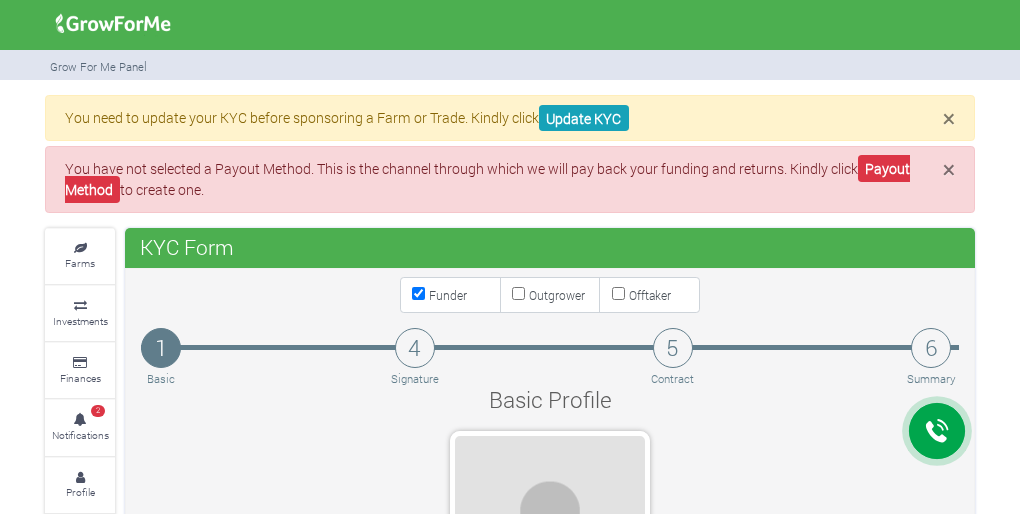 scroll, scrollTop: 0, scrollLeft: 0, axis: both 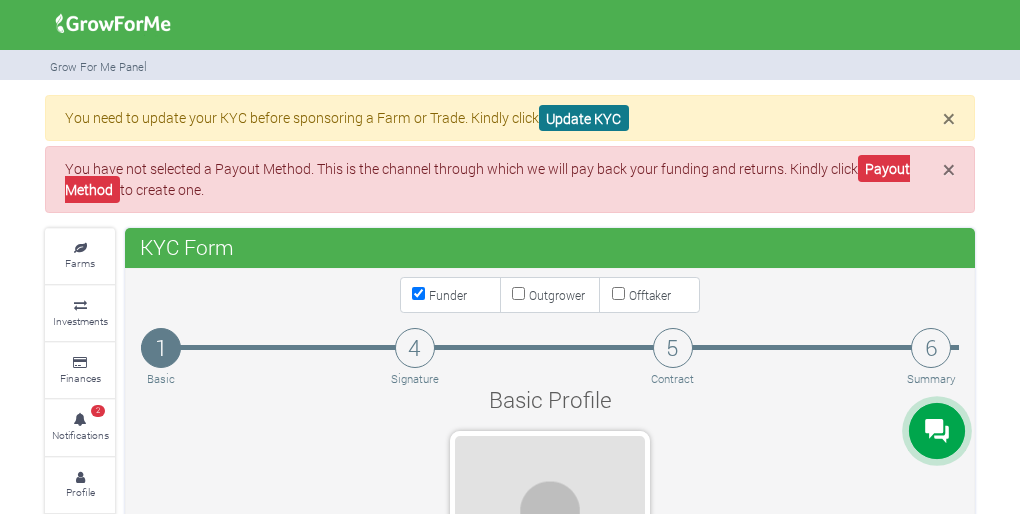 click on "Update KYC" at bounding box center [584, 118] 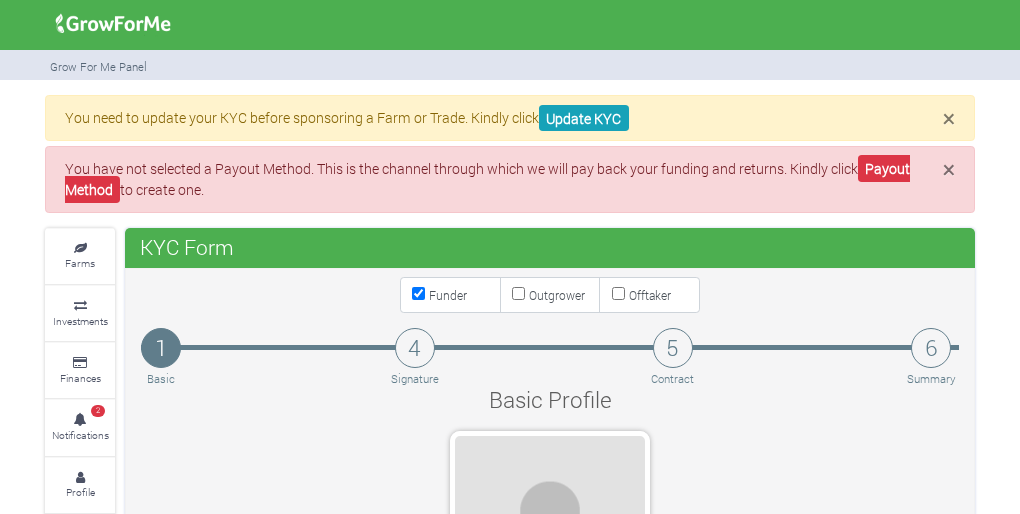 scroll, scrollTop: 0, scrollLeft: 0, axis: both 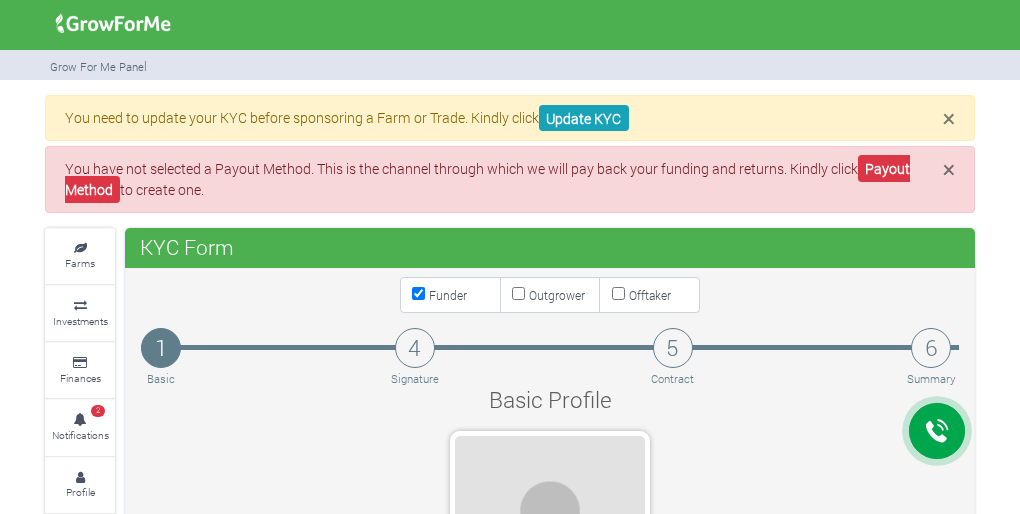 type on "24 402 9644" 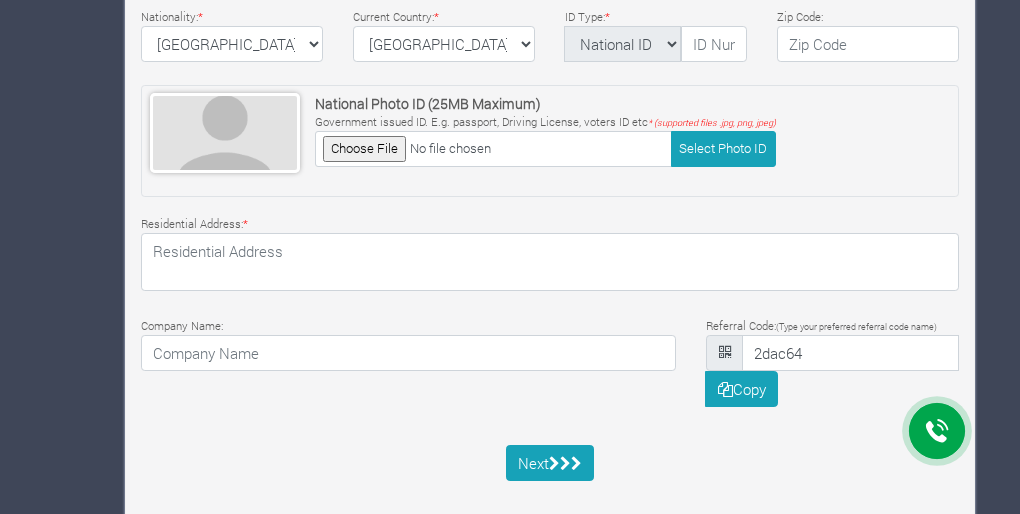 scroll, scrollTop: 865, scrollLeft: 0, axis: vertical 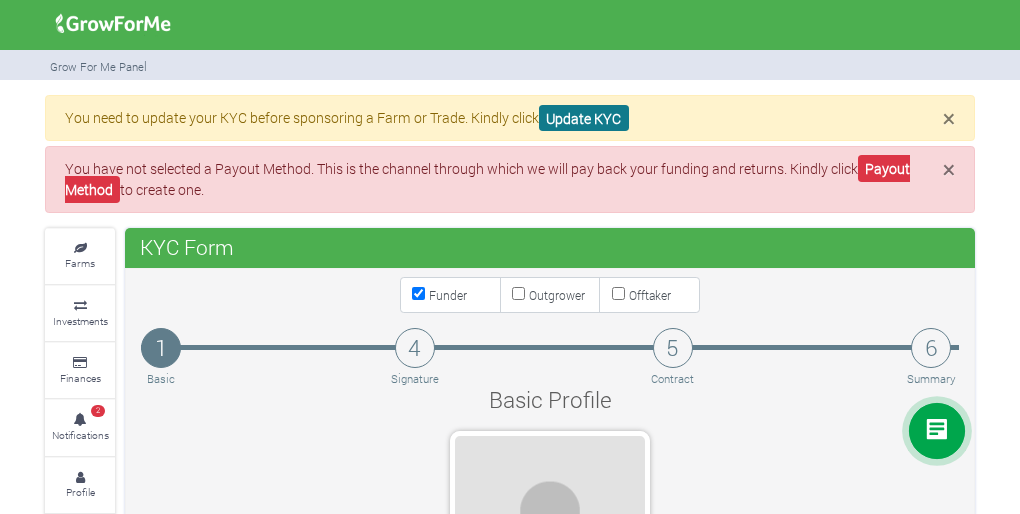 click on "Update KYC" at bounding box center (584, 118) 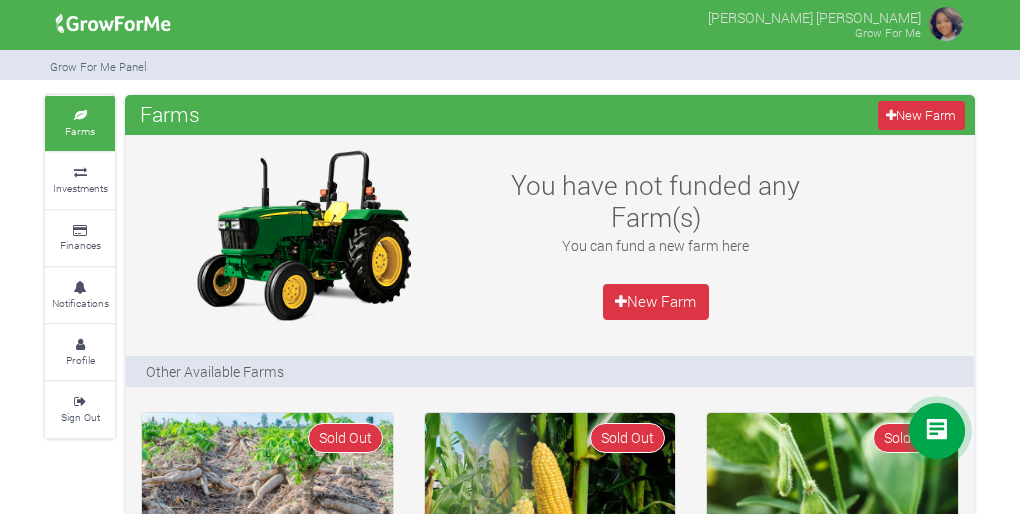 scroll, scrollTop: 0, scrollLeft: 0, axis: both 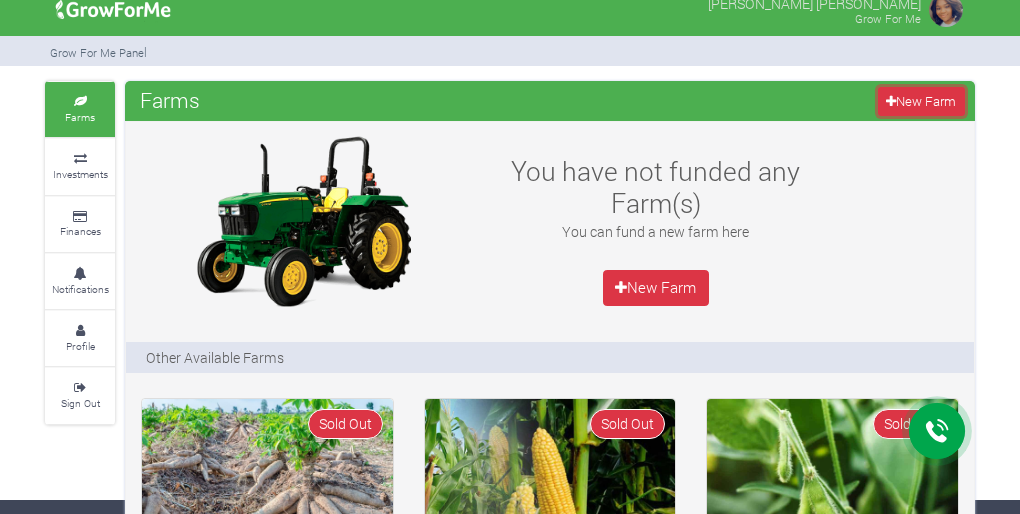 click on "New Farm" at bounding box center (921, 101) 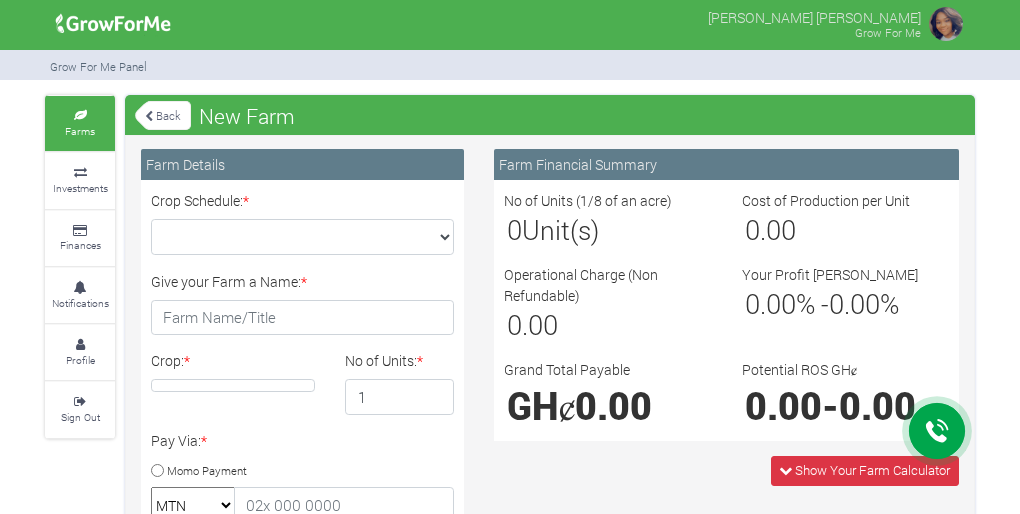 scroll, scrollTop: 0, scrollLeft: 0, axis: both 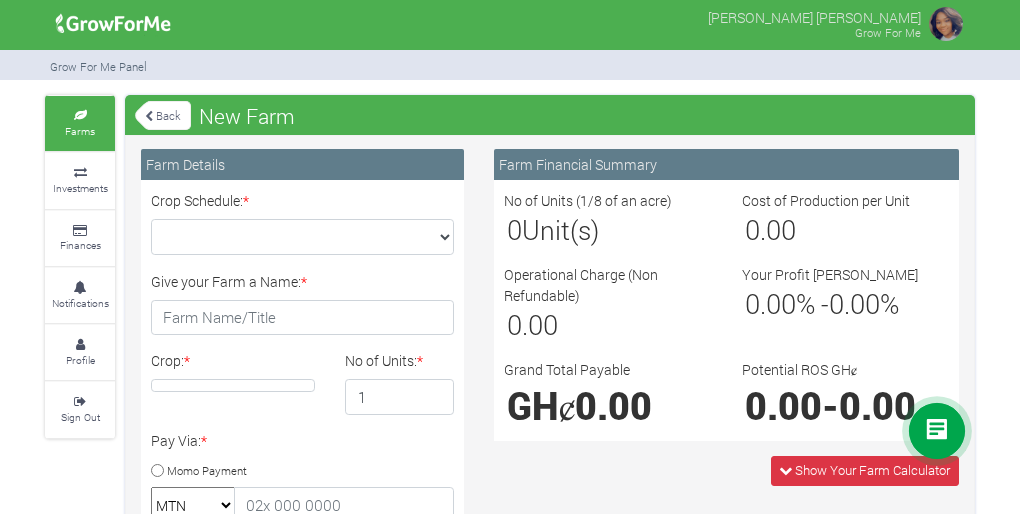 click on "Profile" at bounding box center (80, 352) 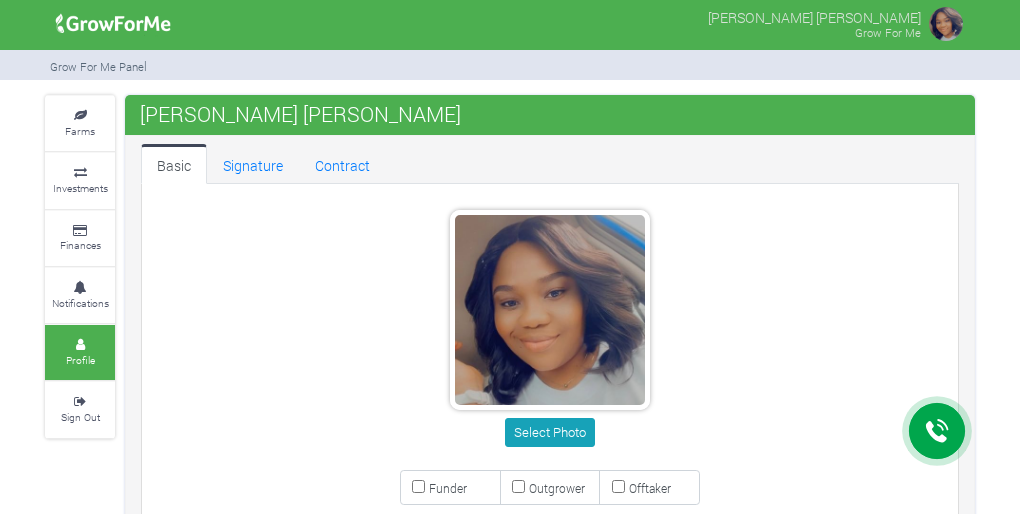 scroll, scrollTop: 0, scrollLeft: 0, axis: both 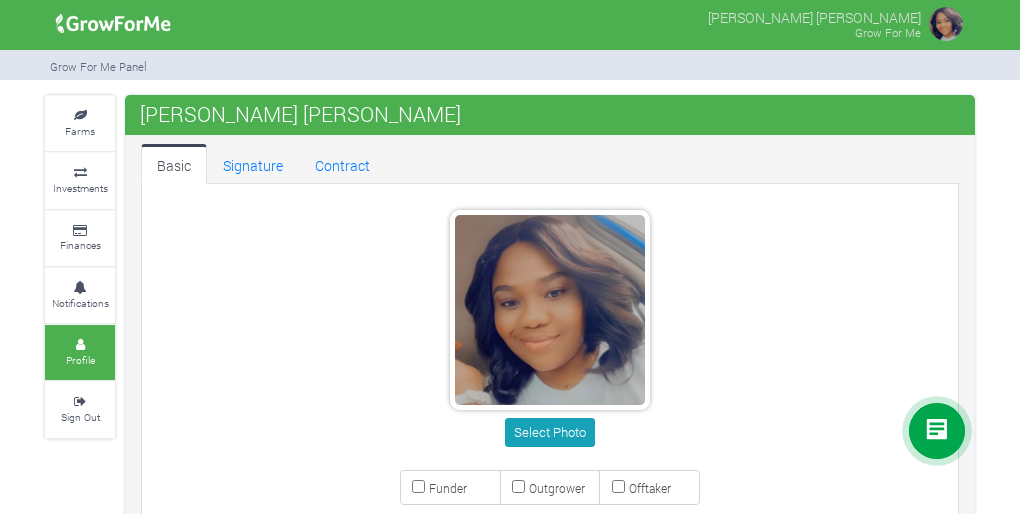 click on "Farms" at bounding box center [80, 131] 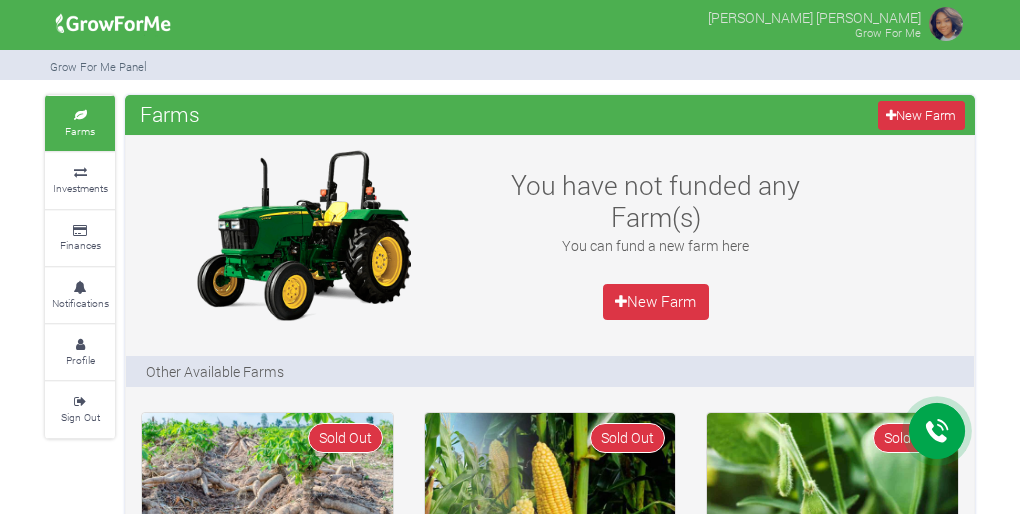 scroll, scrollTop: 0, scrollLeft: 0, axis: both 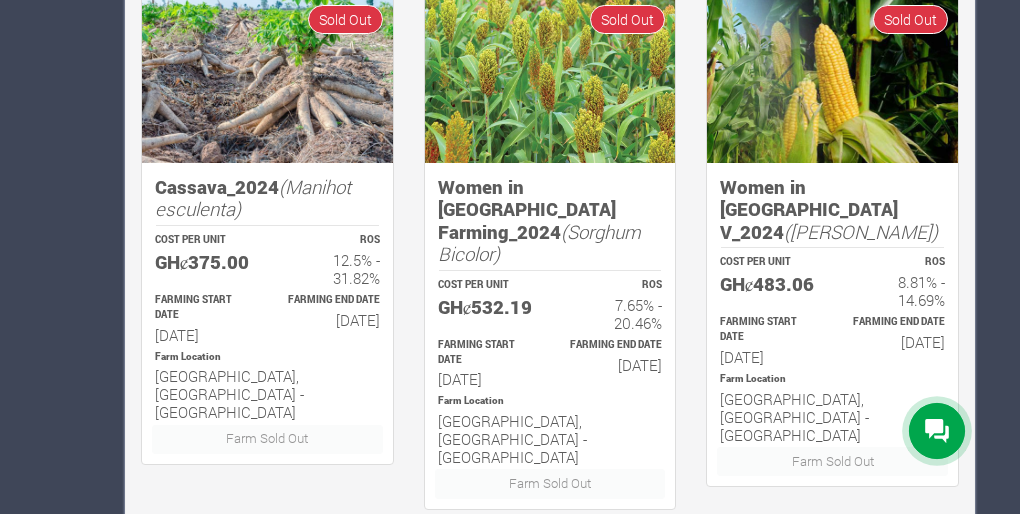 click on "2" at bounding box center [218, 544] 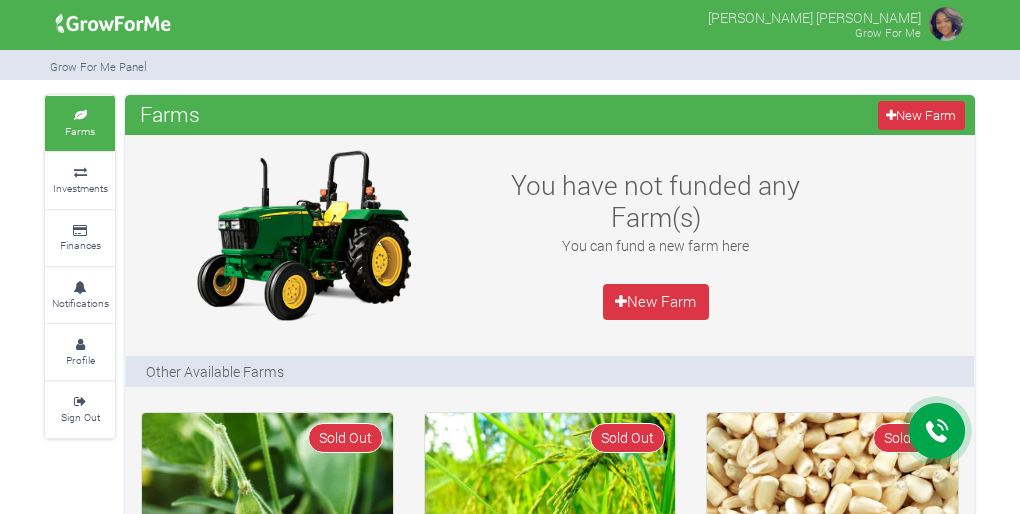 scroll, scrollTop: 0, scrollLeft: 0, axis: both 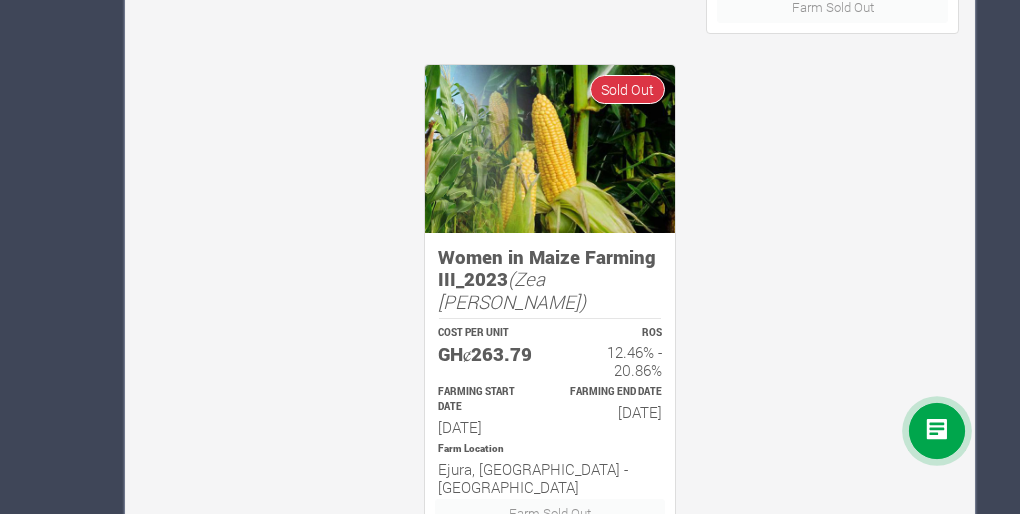 click on "Last" at bounding box center (272, 573) 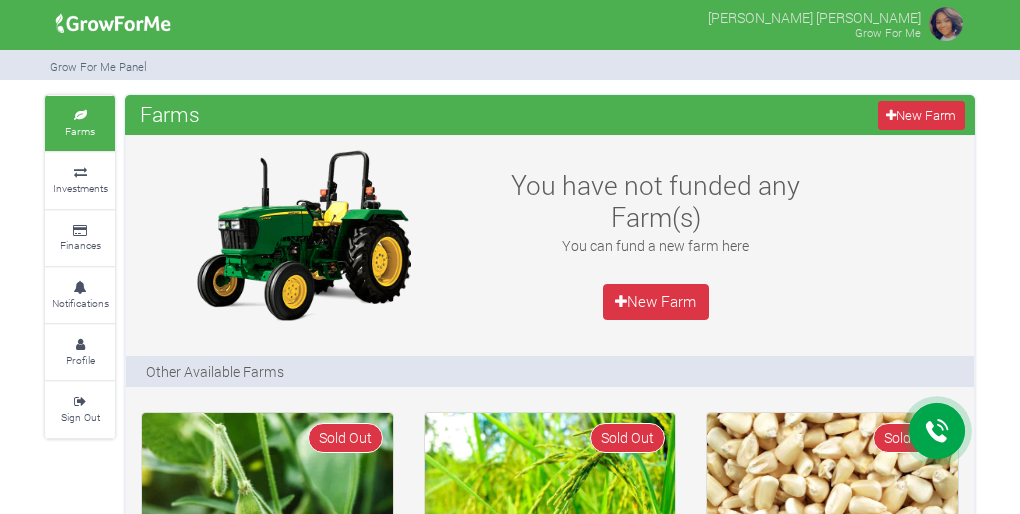 scroll, scrollTop: 0, scrollLeft: 0, axis: both 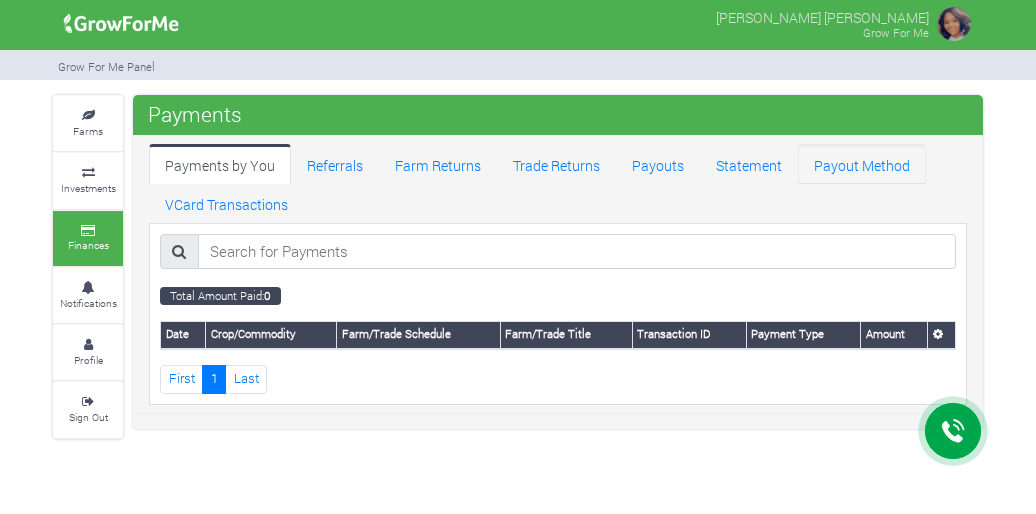 click on "Payout Method" at bounding box center (862, 164) 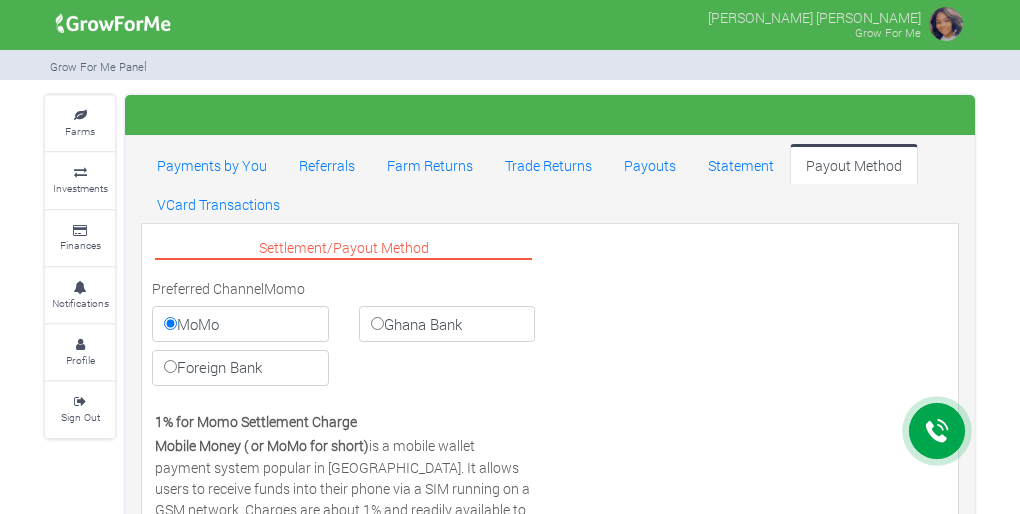 scroll, scrollTop: 0, scrollLeft: 0, axis: both 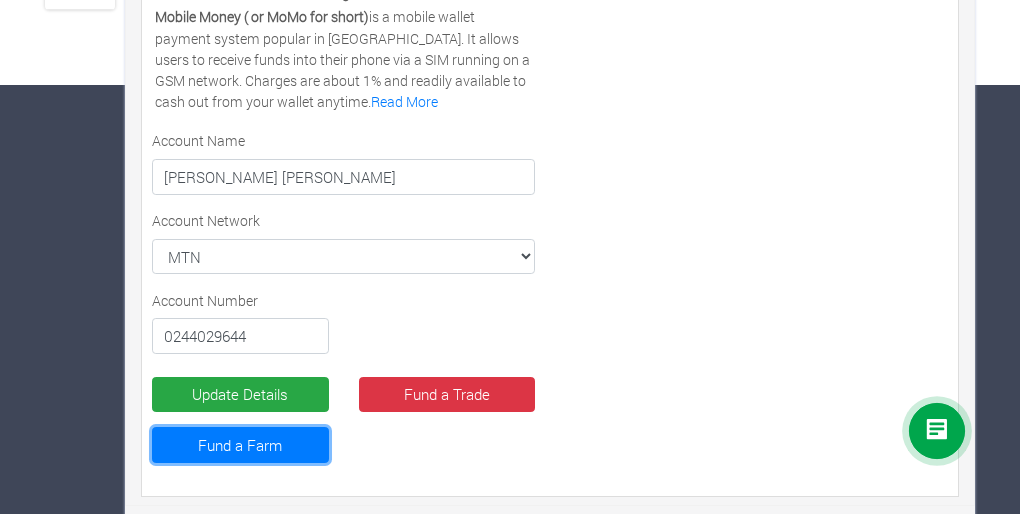 click on "Fund a Farm" at bounding box center [240, 445] 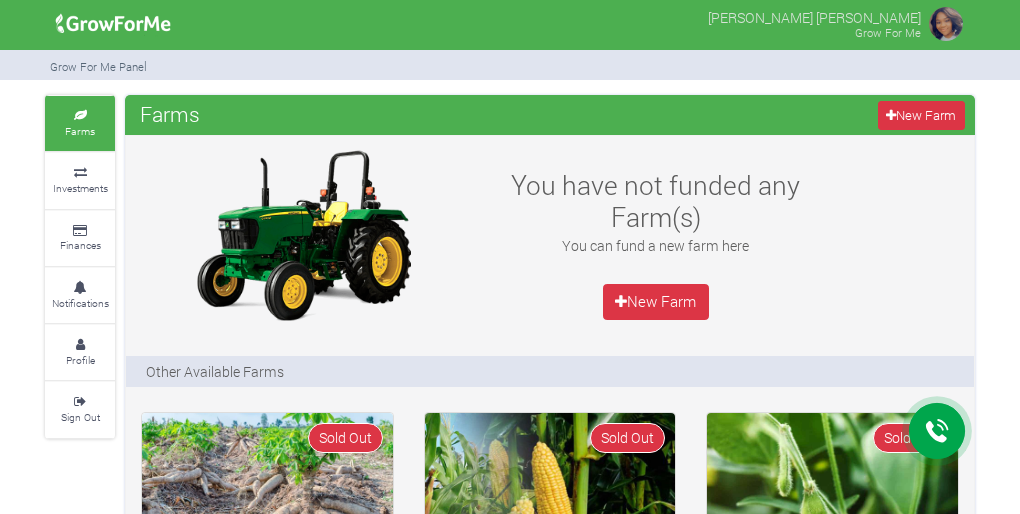 scroll, scrollTop: 0, scrollLeft: 0, axis: both 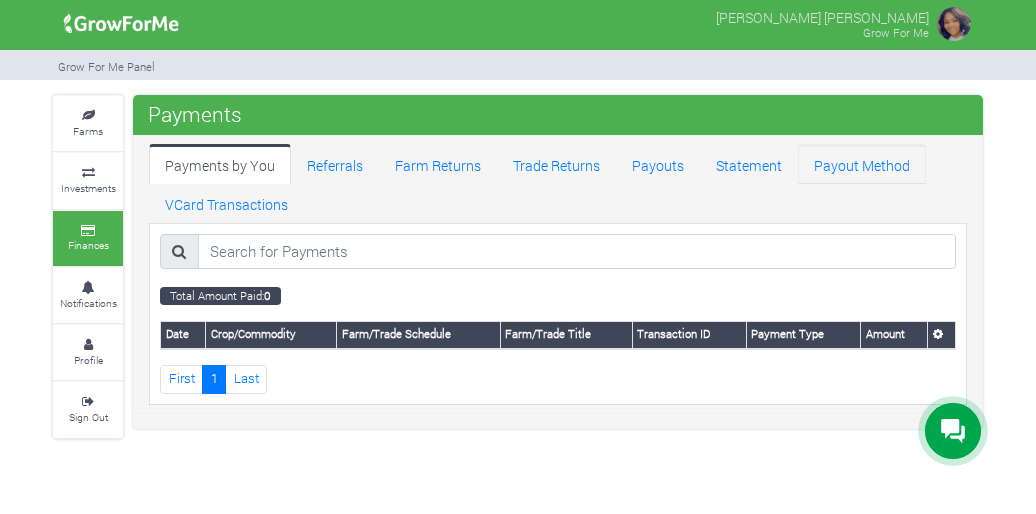 click on "Payout Method" at bounding box center [862, 164] 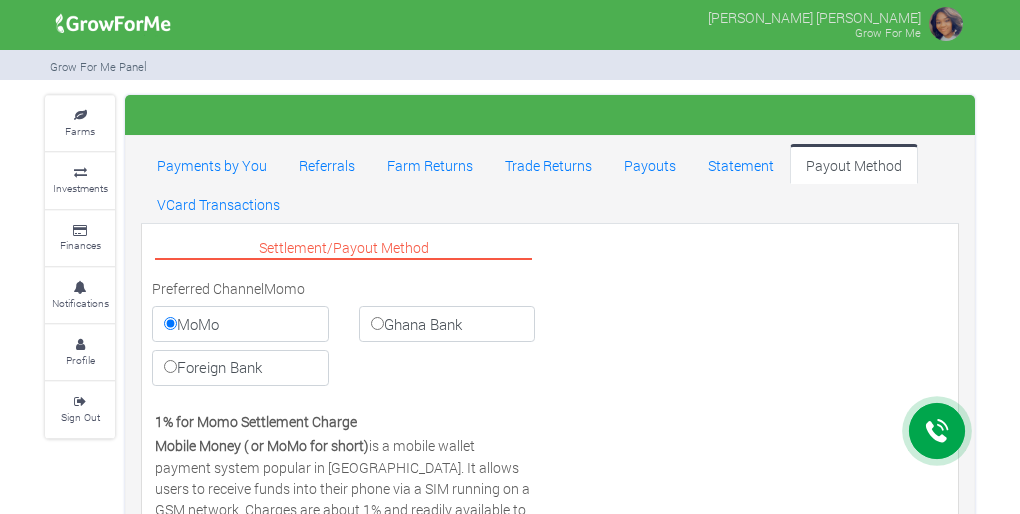 scroll, scrollTop: 0, scrollLeft: 0, axis: both 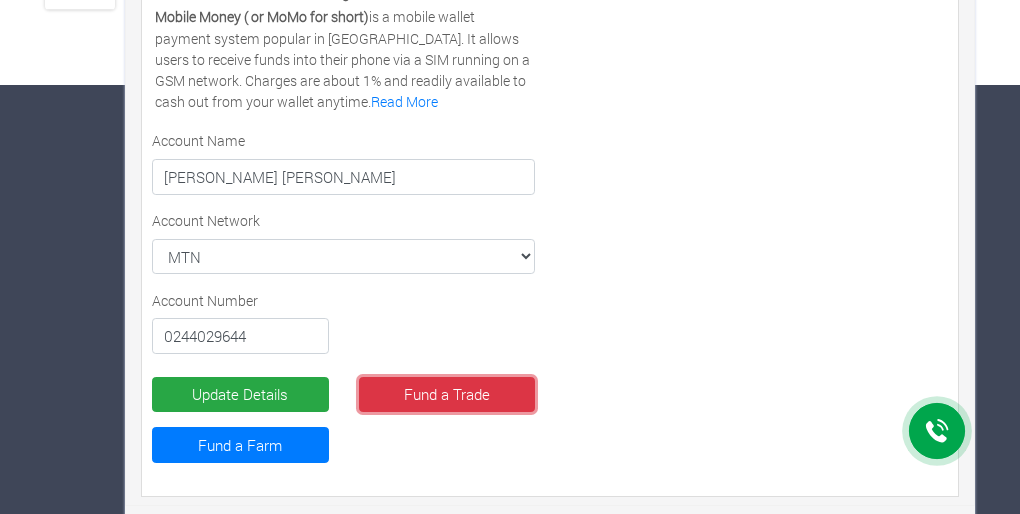 click on "Fund a Trade" at bounding box center [447, 395] 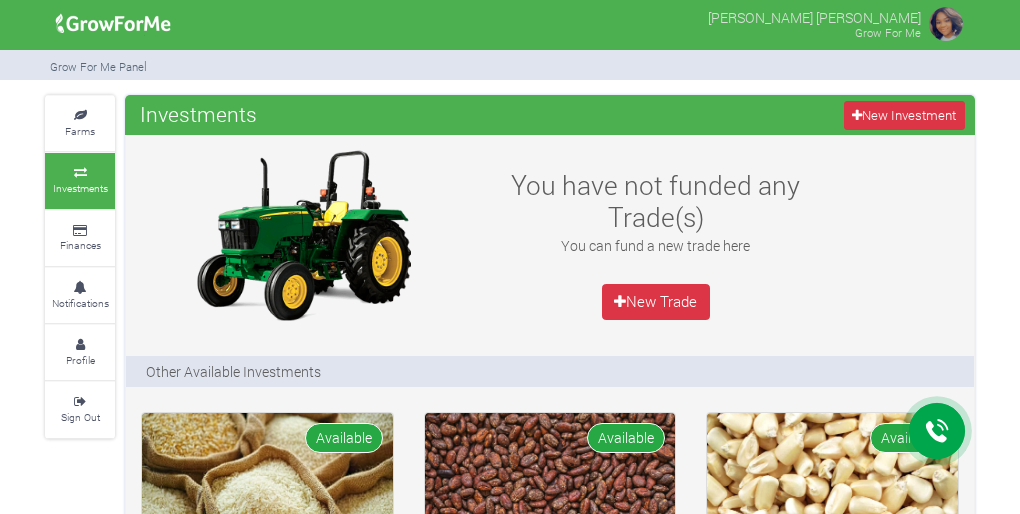 scroll, scrollTop: 0, scrollLeft: 0, axis: both 